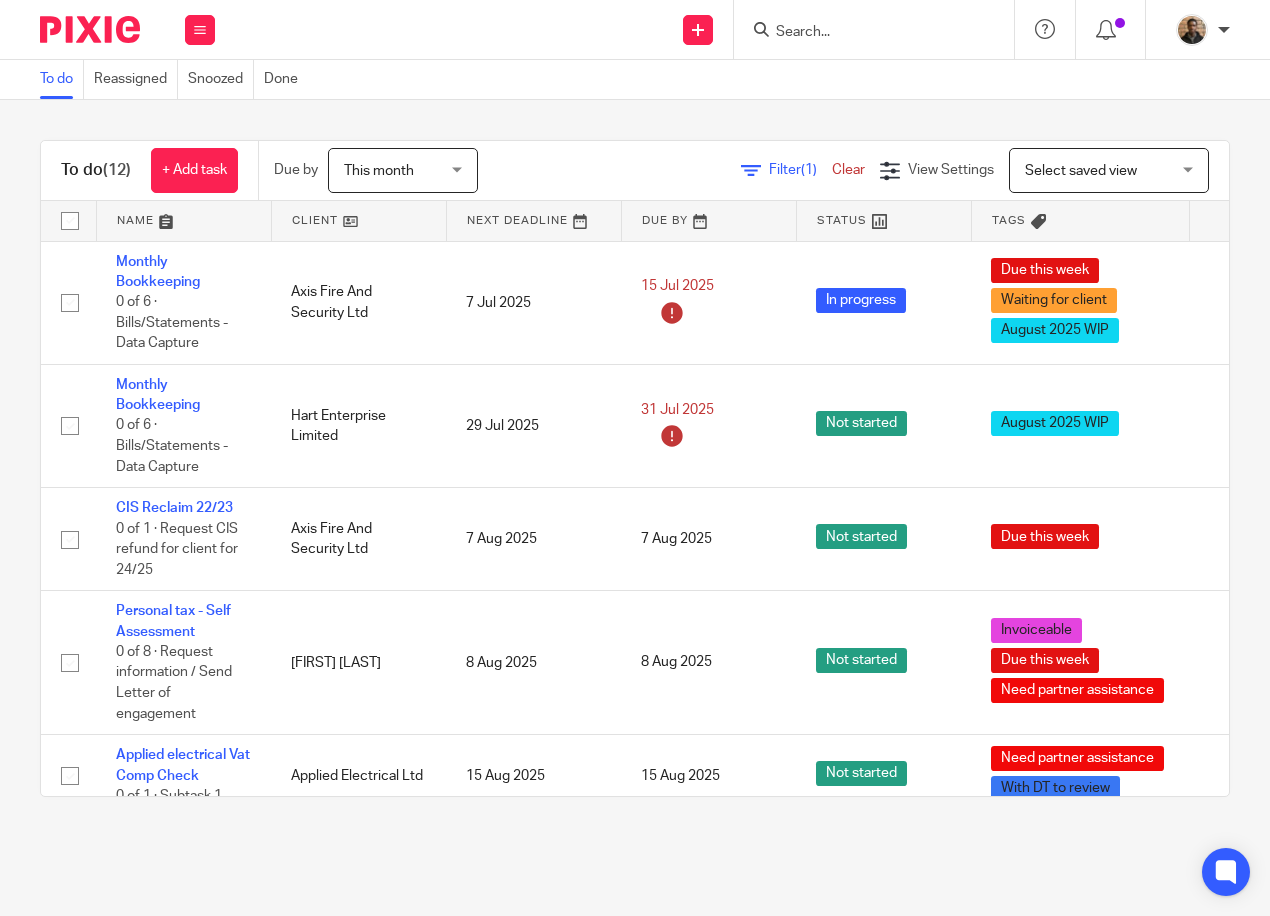 scroll, scrollTop: 0, scrollLeft: 0, axis: both 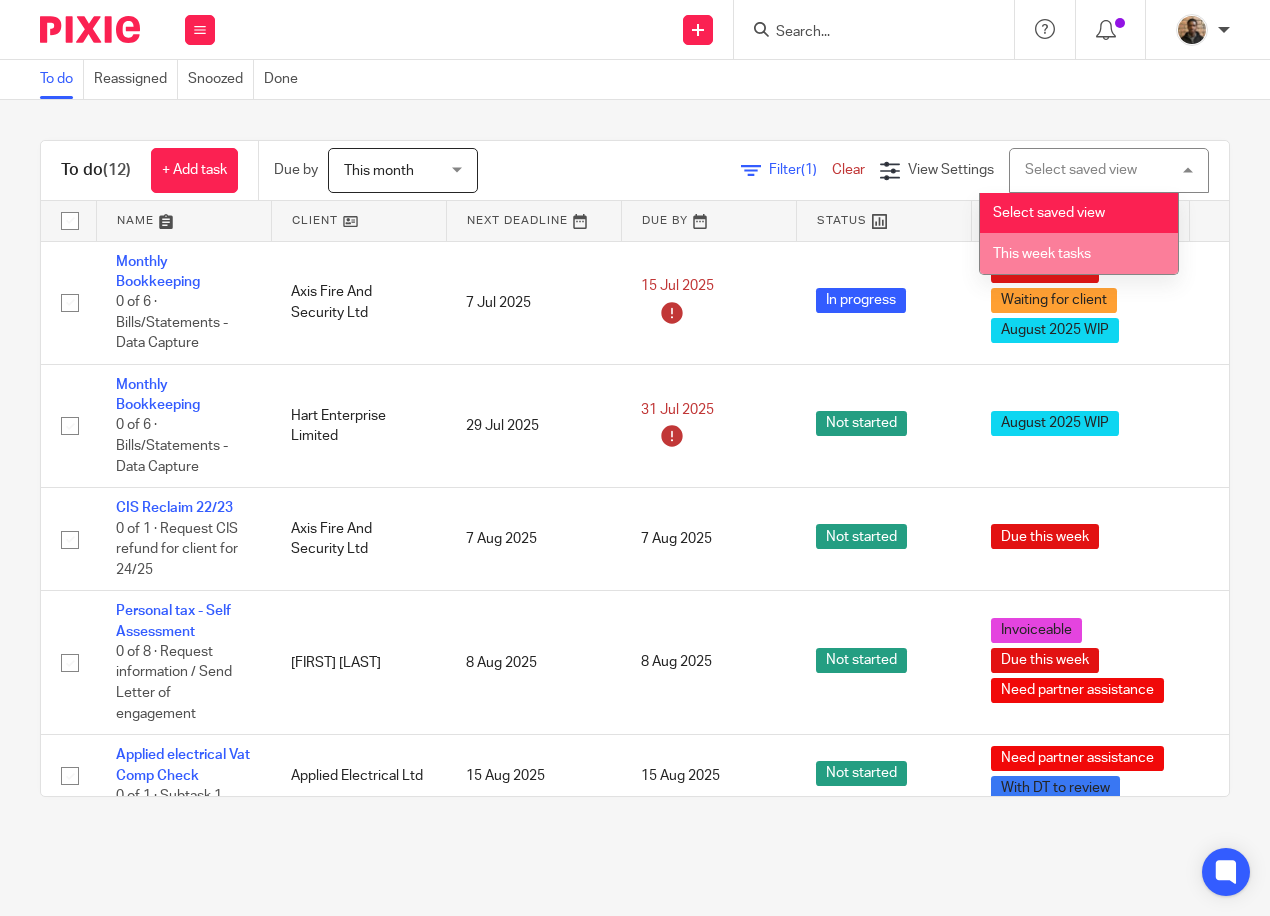 click on "This week tasks" at bounding box center (1079, 253) 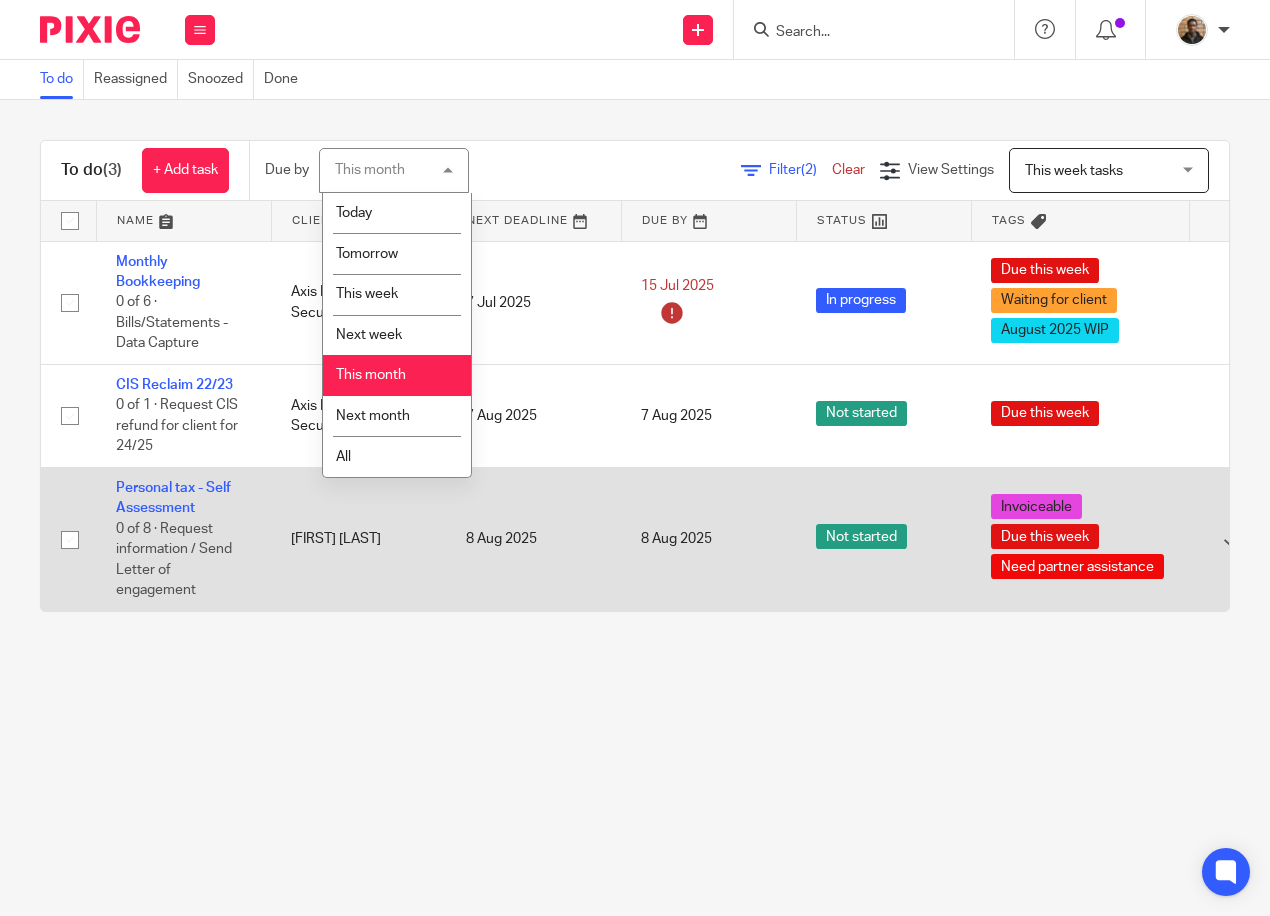 scroll, scrollTop: 0, scrollLeft: 0, axis: both 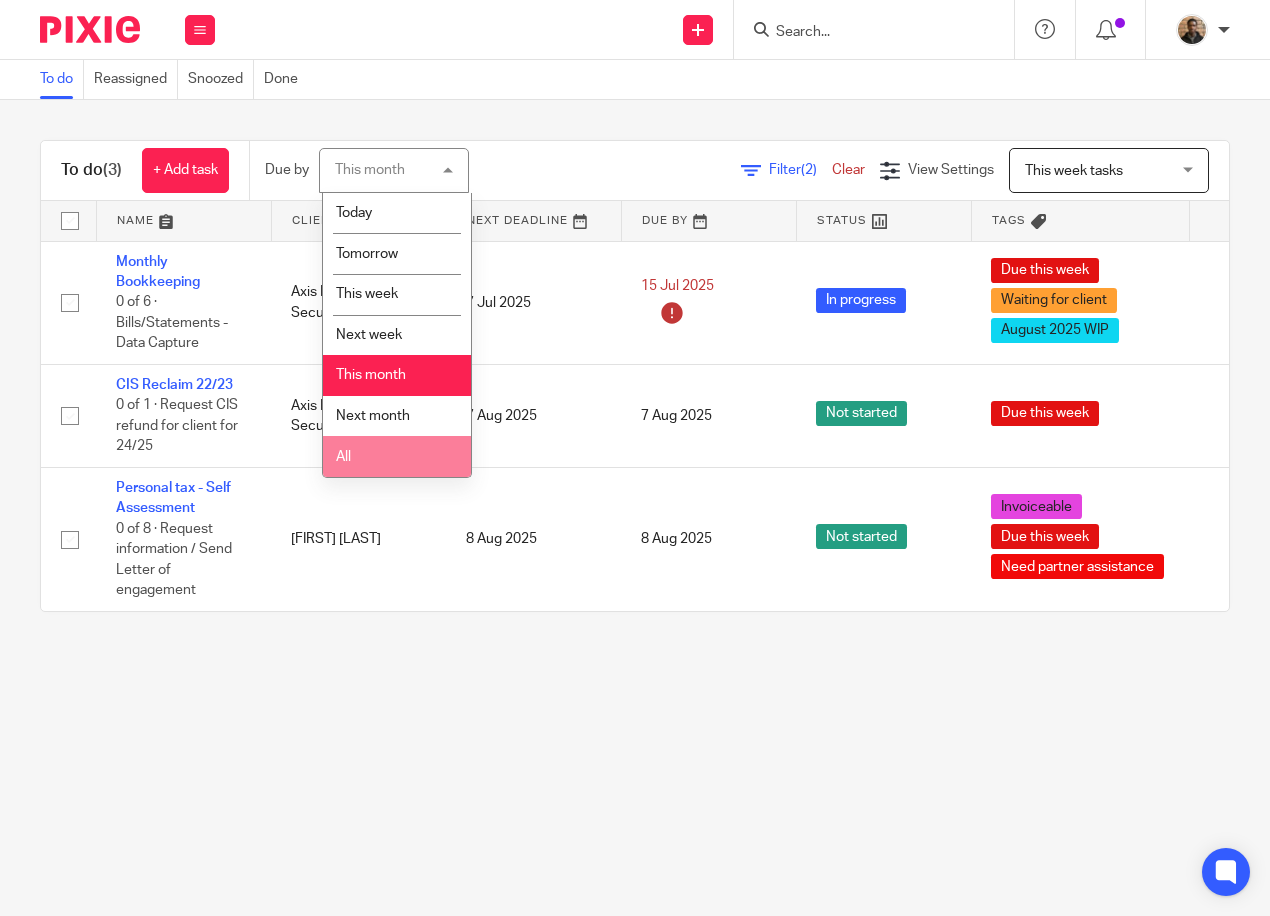 click on "All" at bounding box center (397, 456) 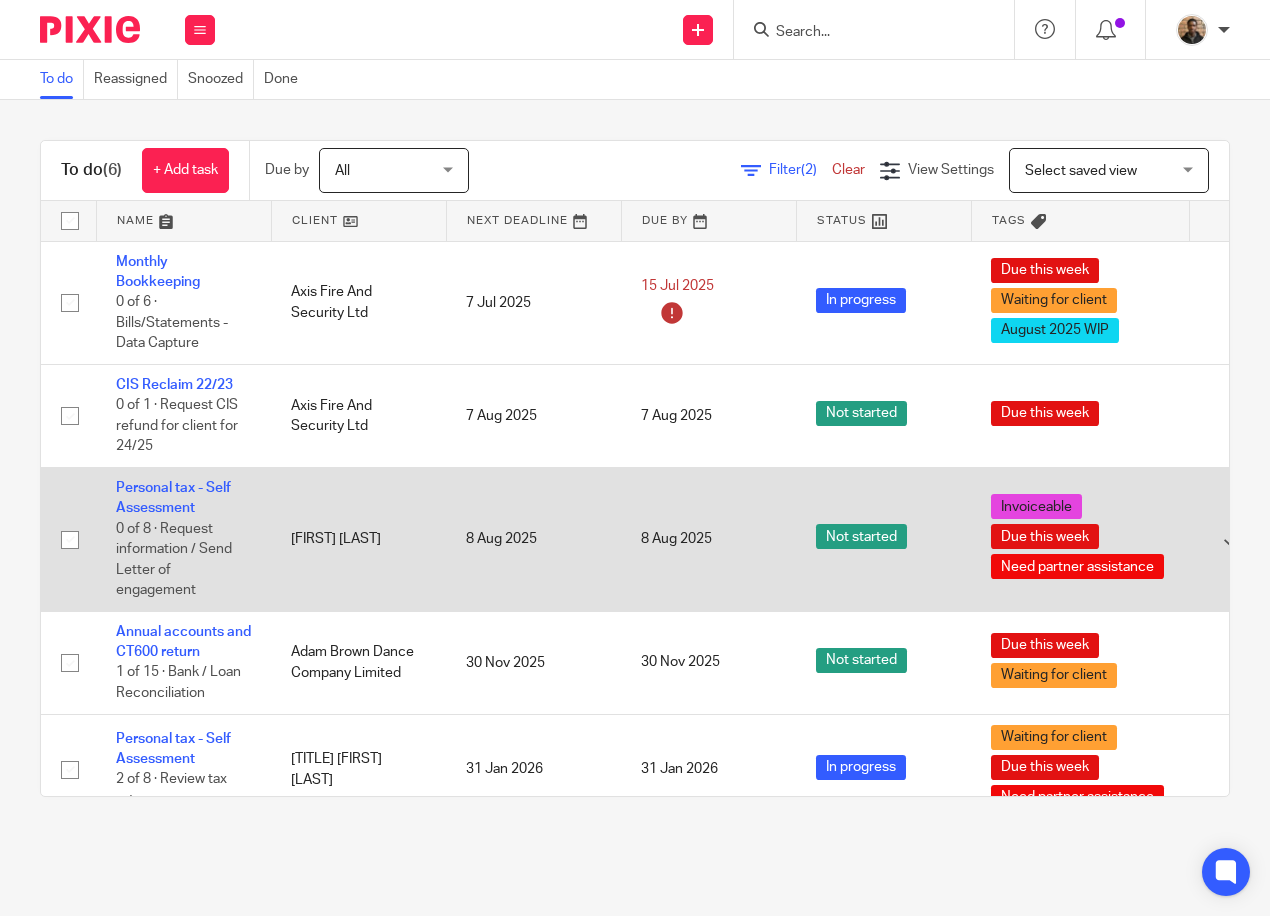 scroll, scrollTop: 0, scrollLeft: 0, axis: both 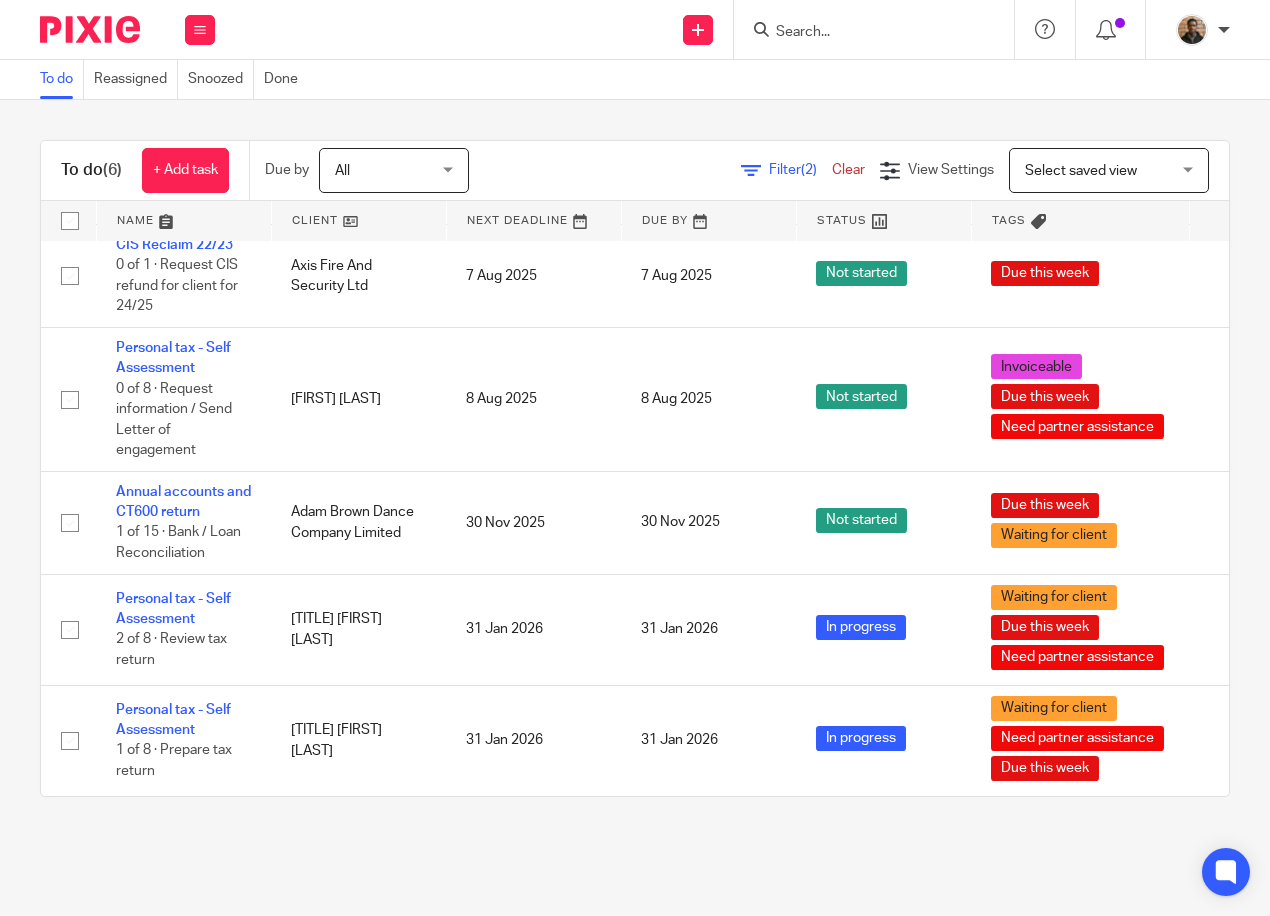 drag, startPoint x: 365, startPoint y: 159, endPoint x: 476, endPoint y: 159, distance: 111 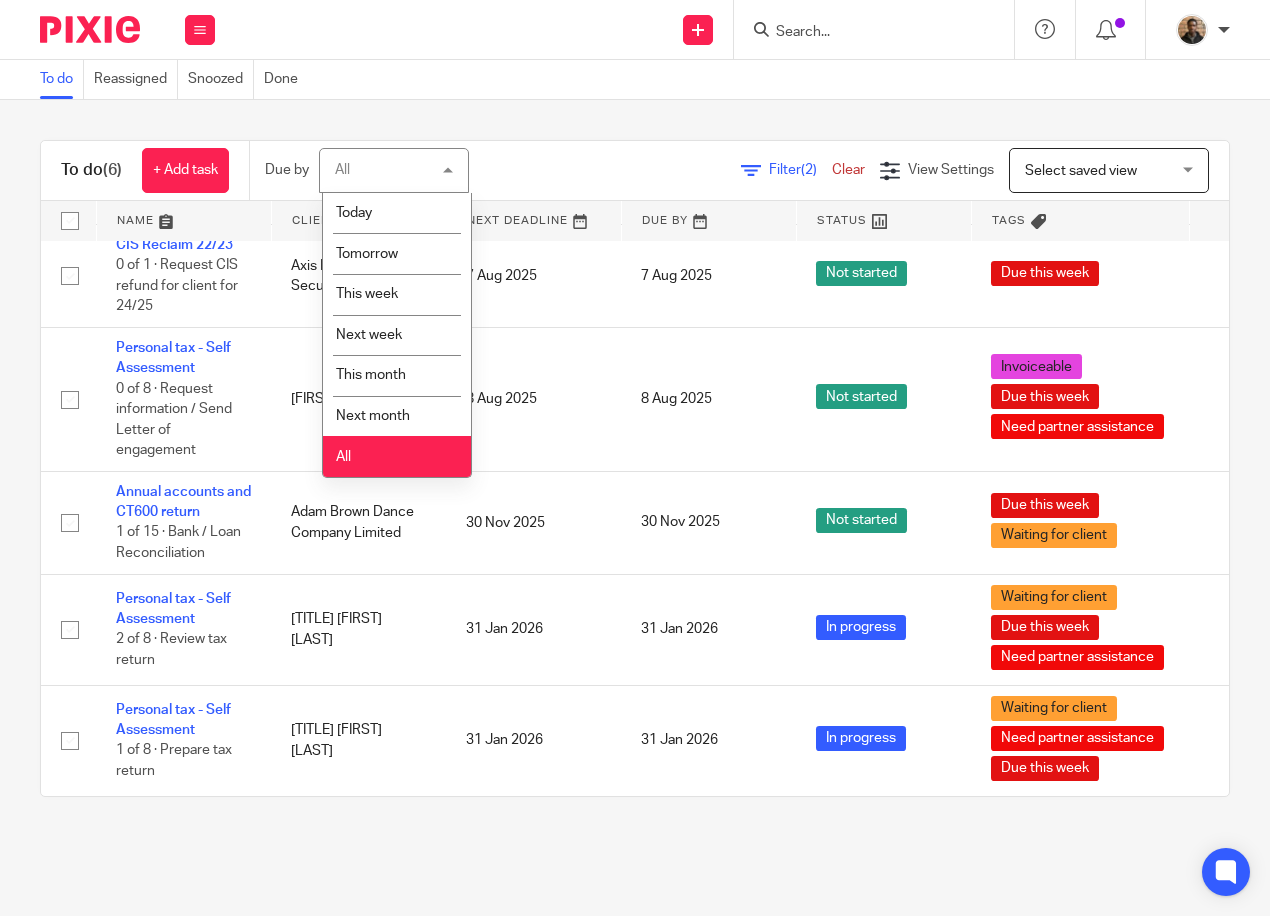 click on "Select saved view" at bounding box center [1081, 171] 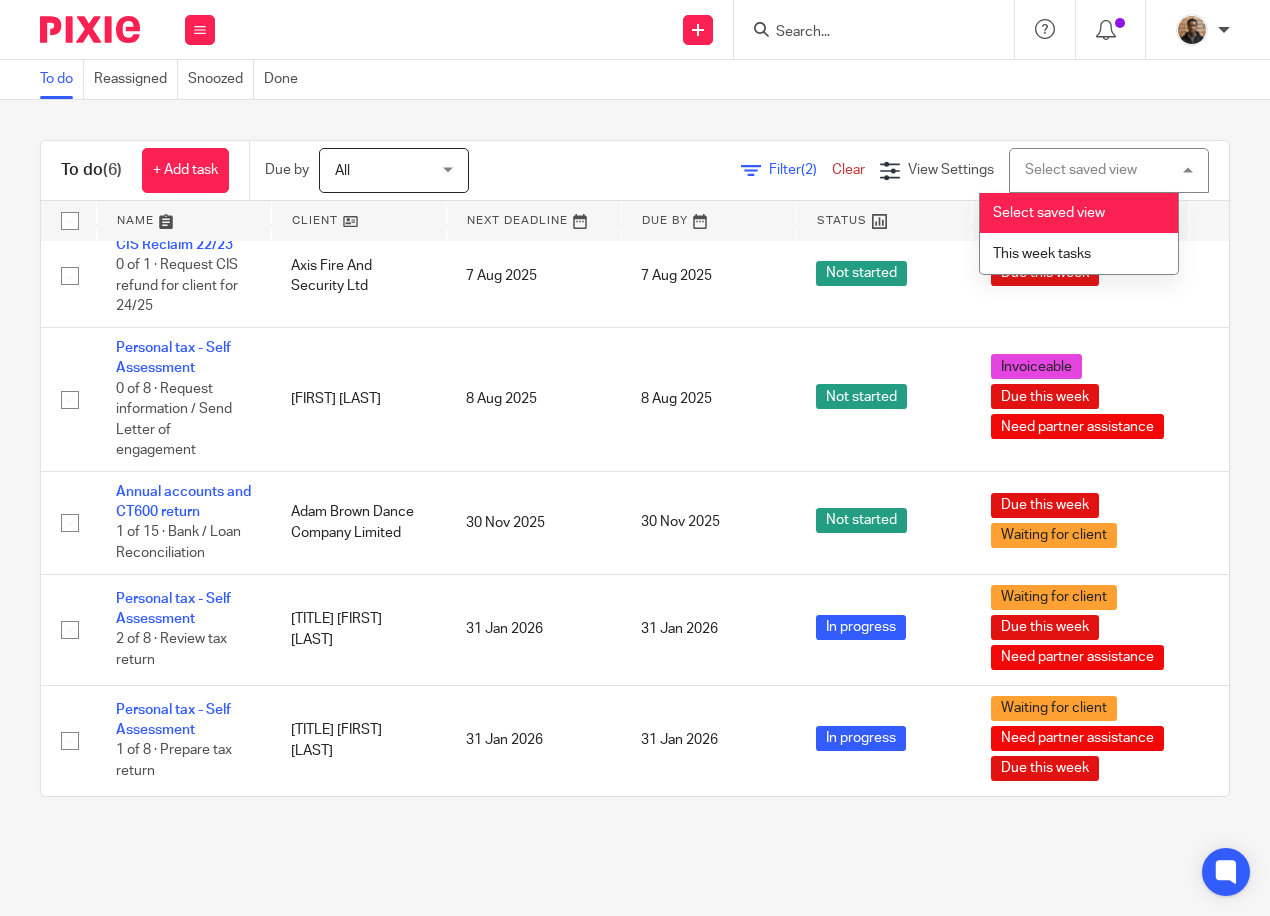 click on "Select saved view" at bounding box center [1079, 213] 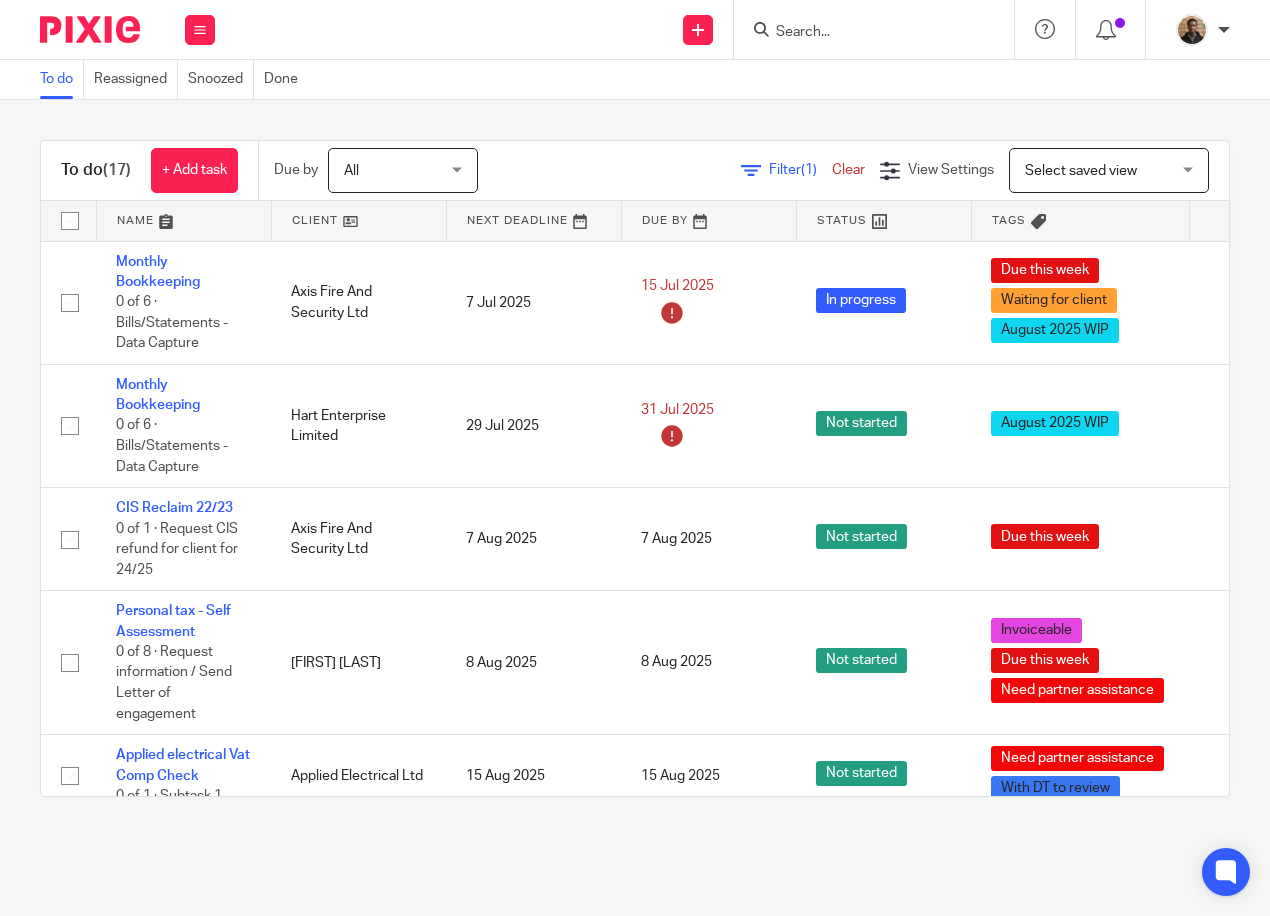 scroll, scrollTop: 0, scrollLeft: 0, axis: both 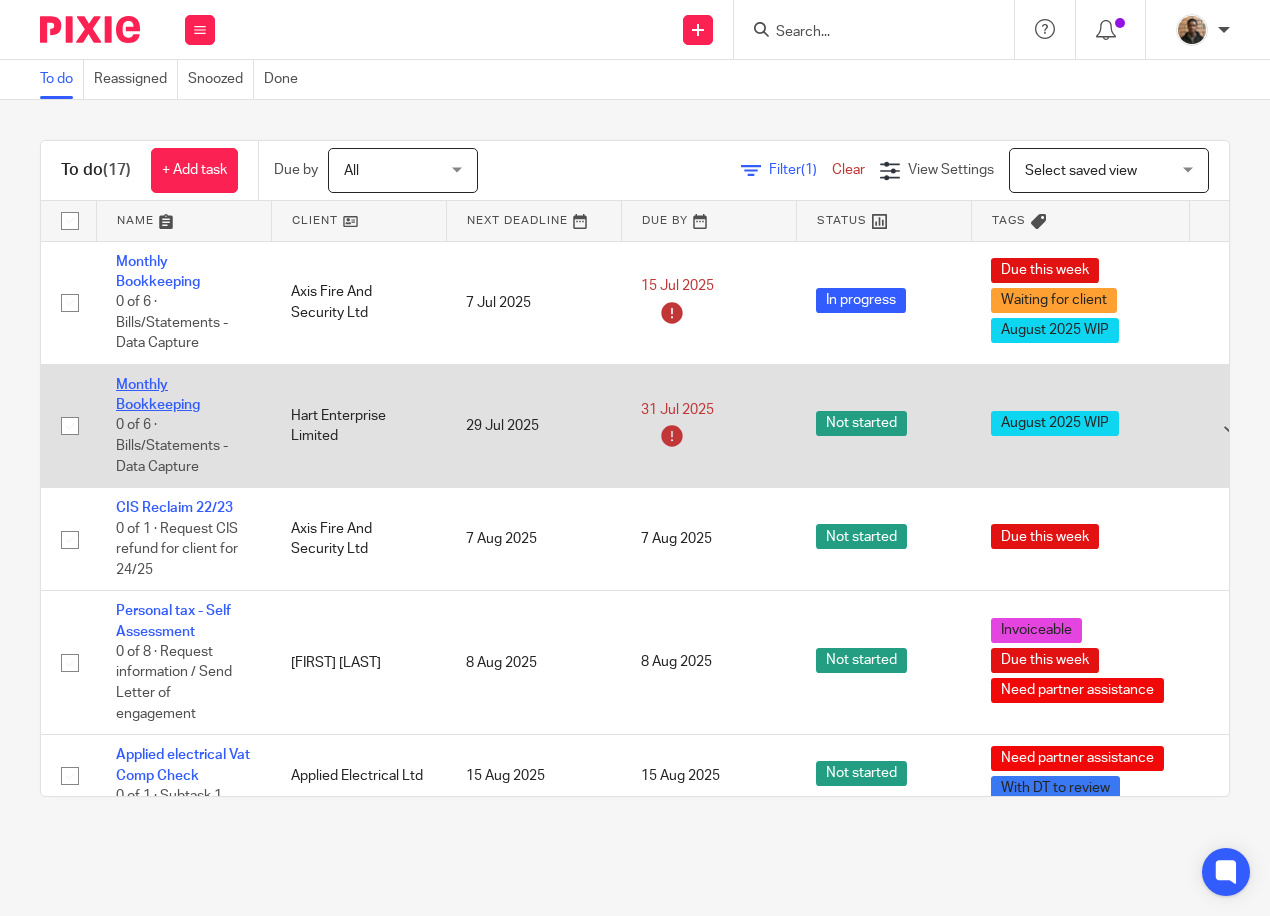 click on "Monthly Bookkeeping" at bounding box center (158, 395) 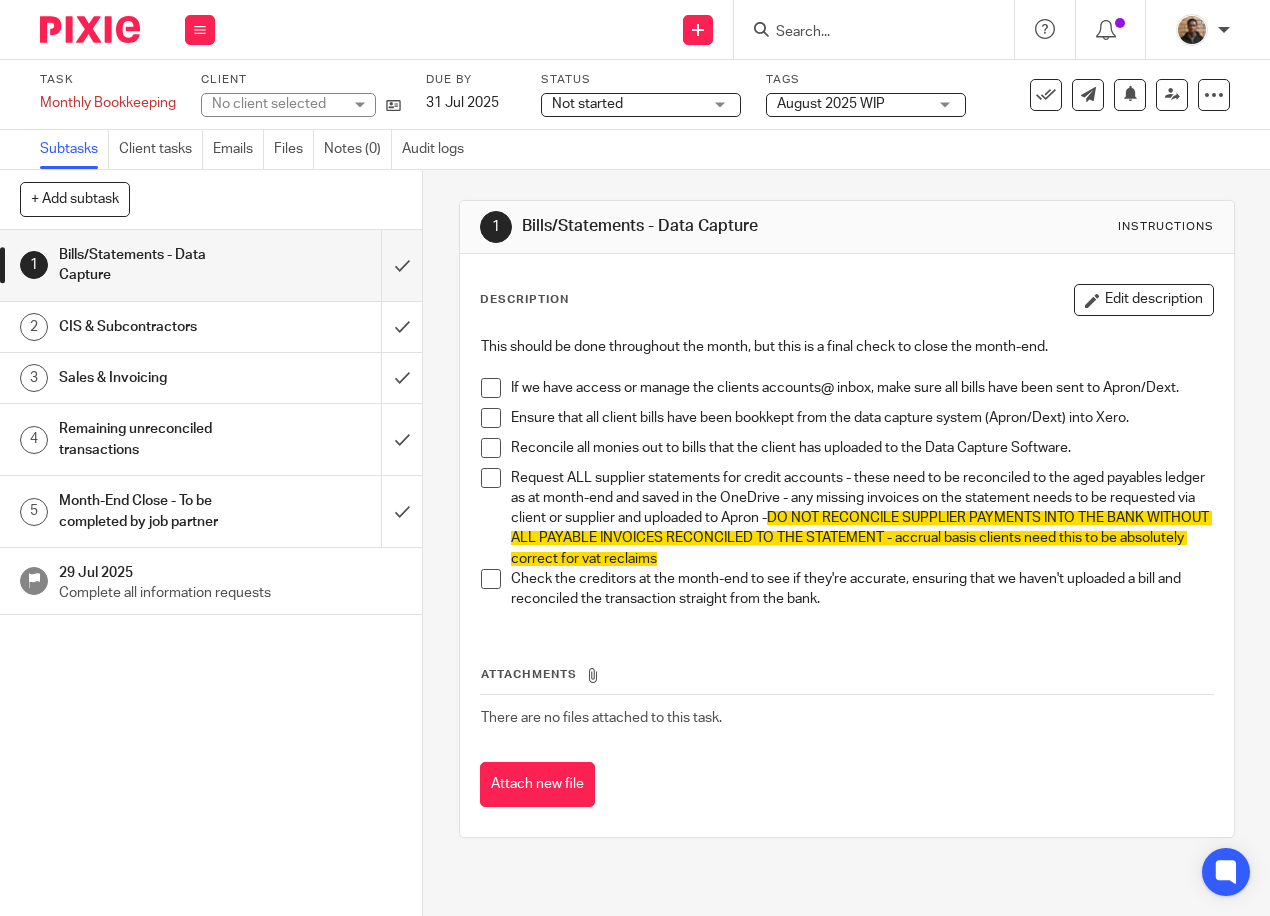 scroll, scrollTop: 0, scrollLeft: 0, axis: both 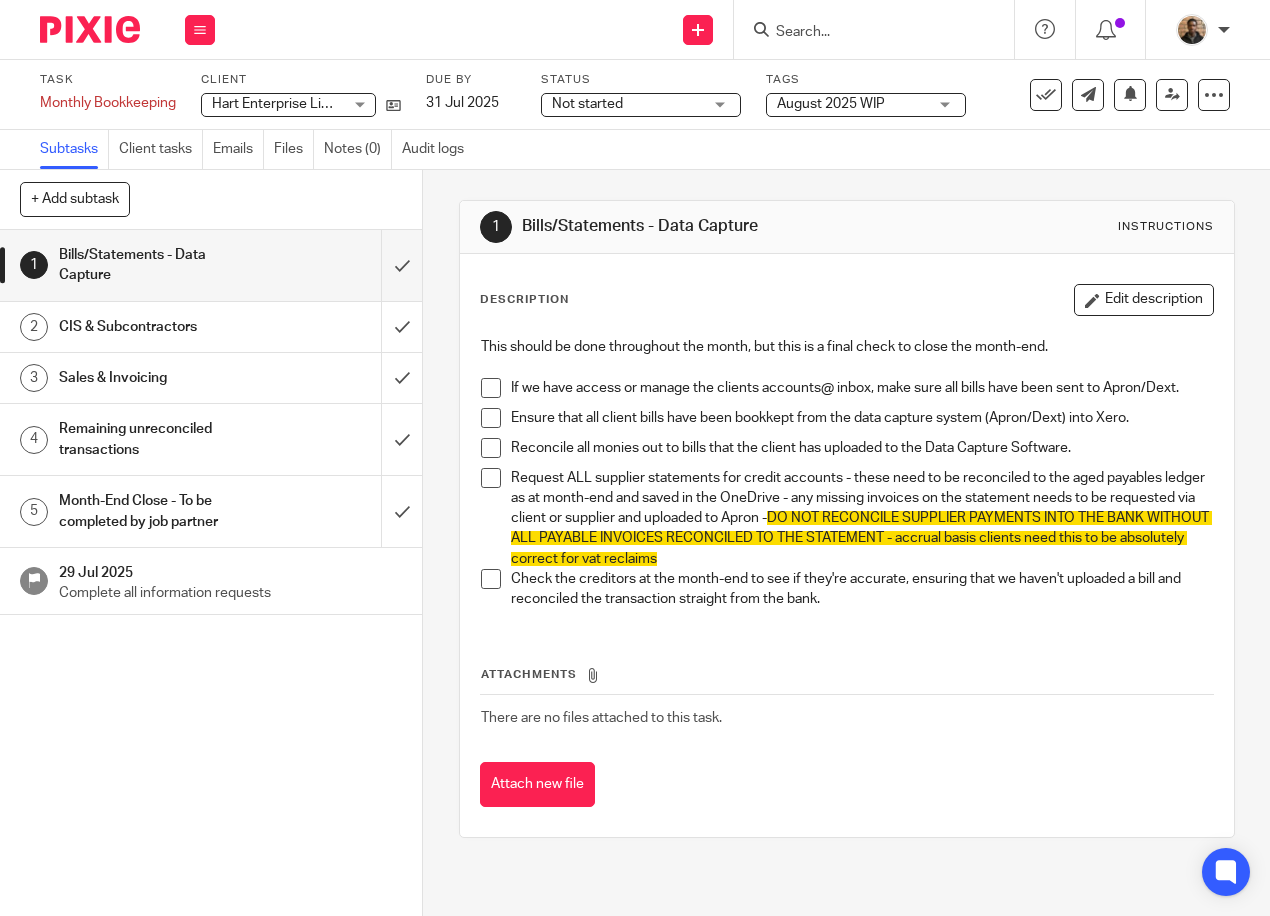 click at bounding box center (491, 388) 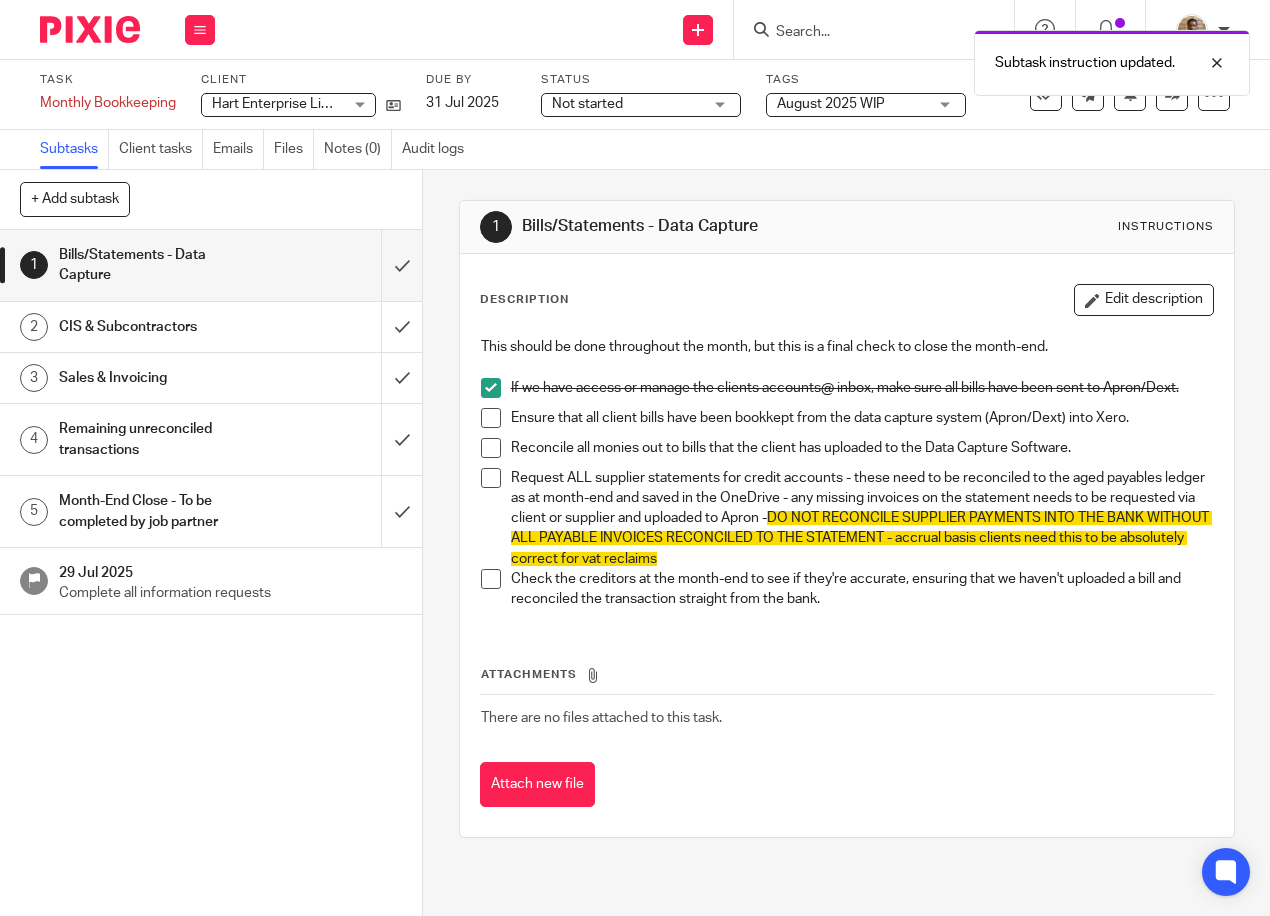 click on "If we have access or manage the clients accounts@ inbox, make sure all bills have been sent to Apron/Dext." at bounding box center [847, 393] 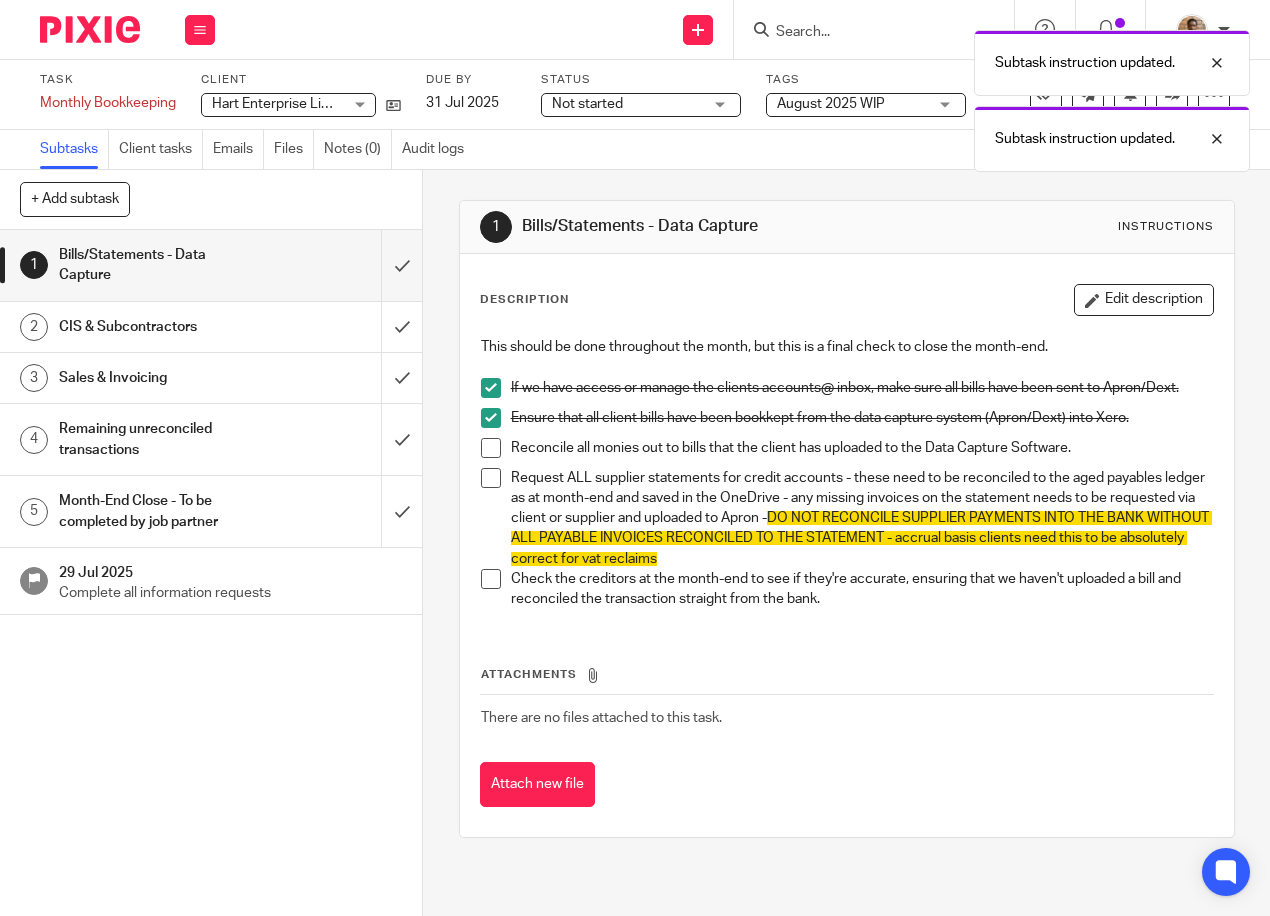 click at bounding box center [491, 448] 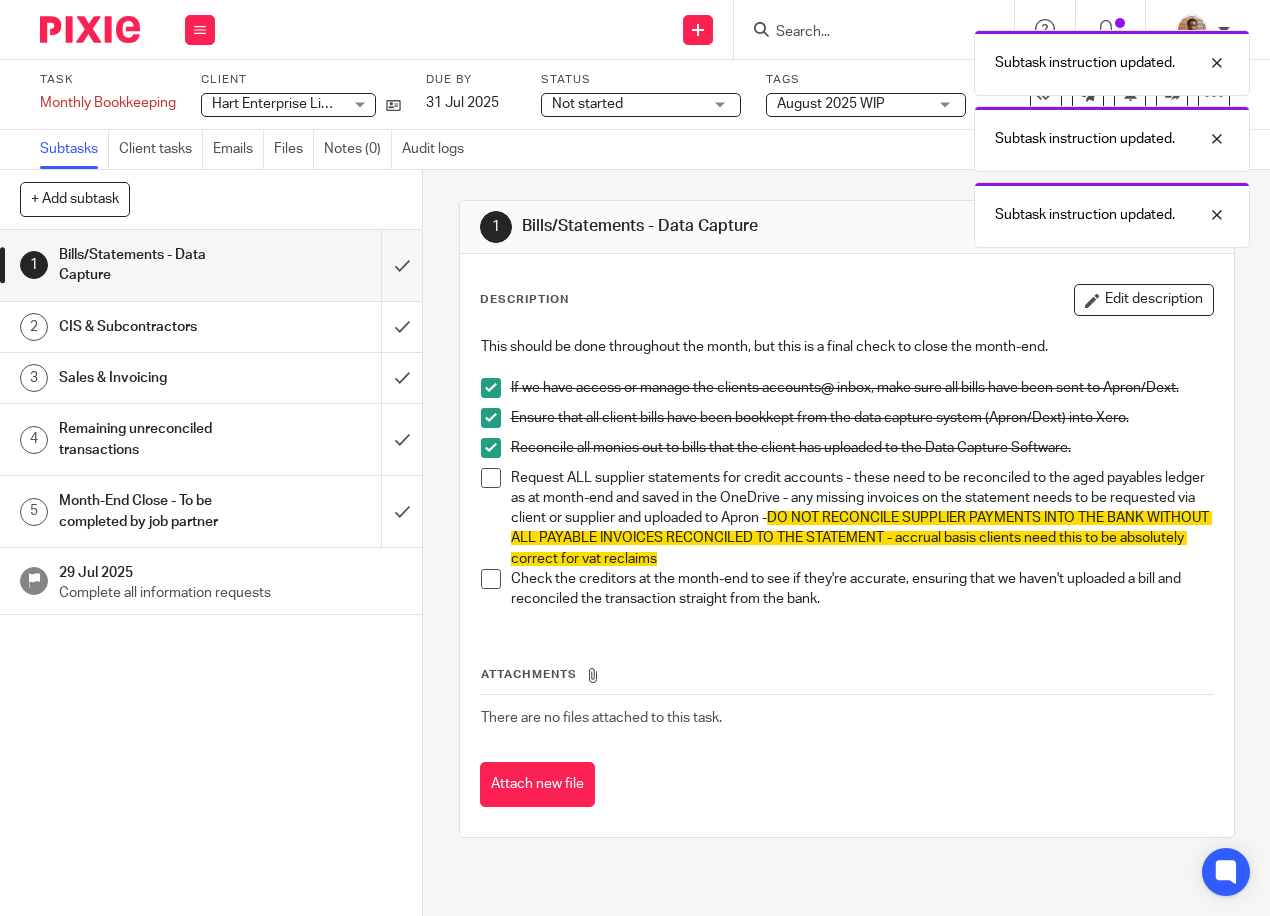 click at bounding box center (491, 478) 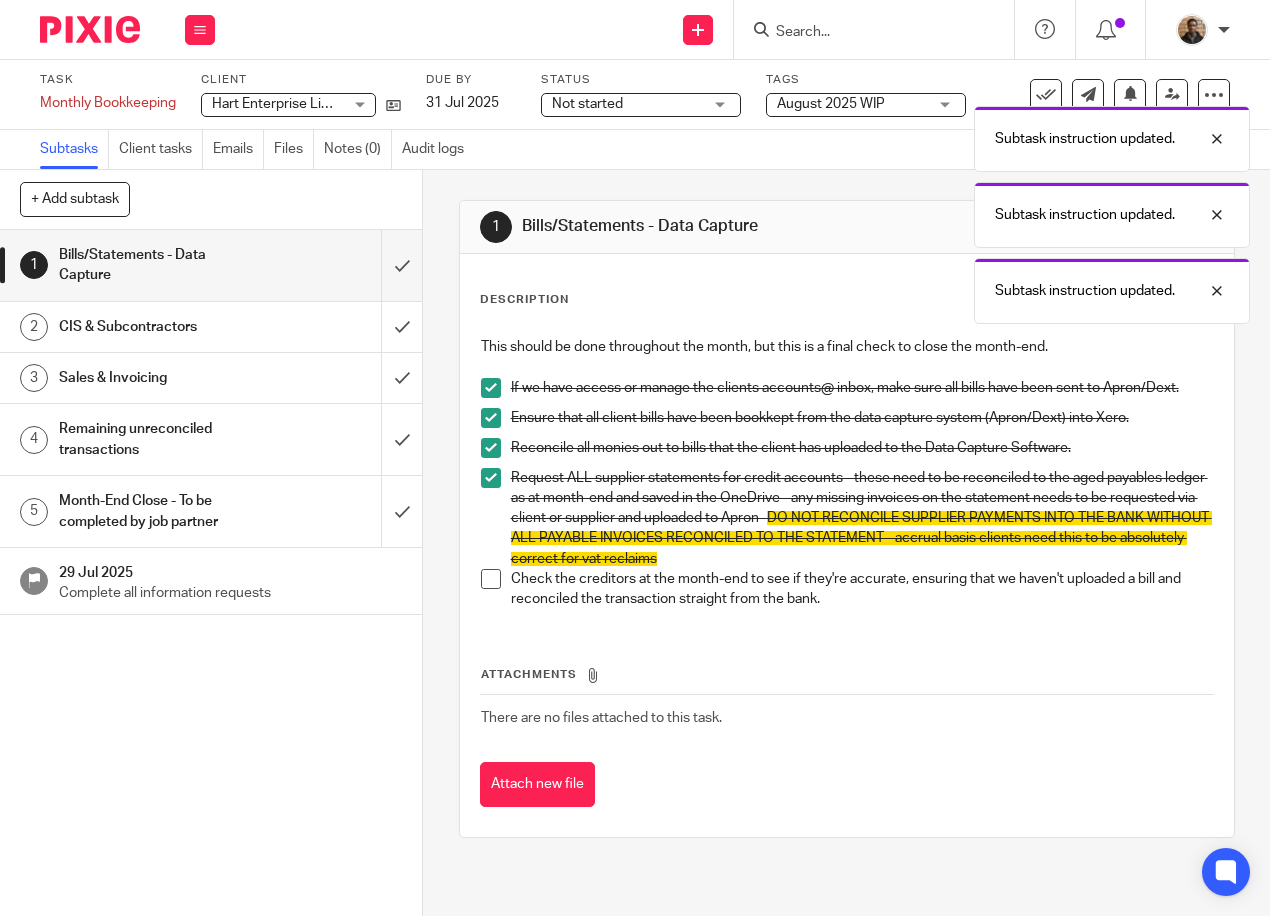 click at bounding box center (491, 579) 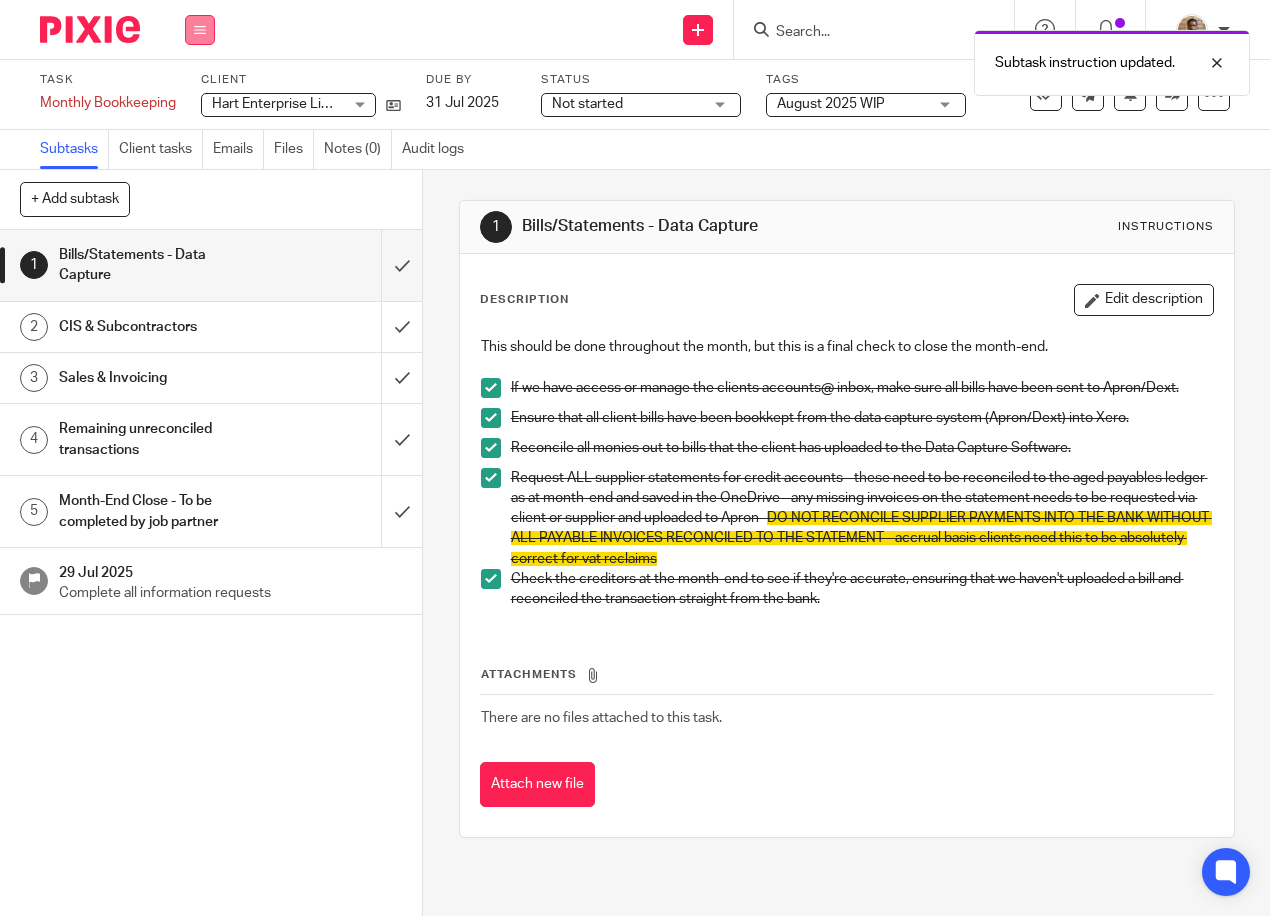 click at bounding box center (200, 30) 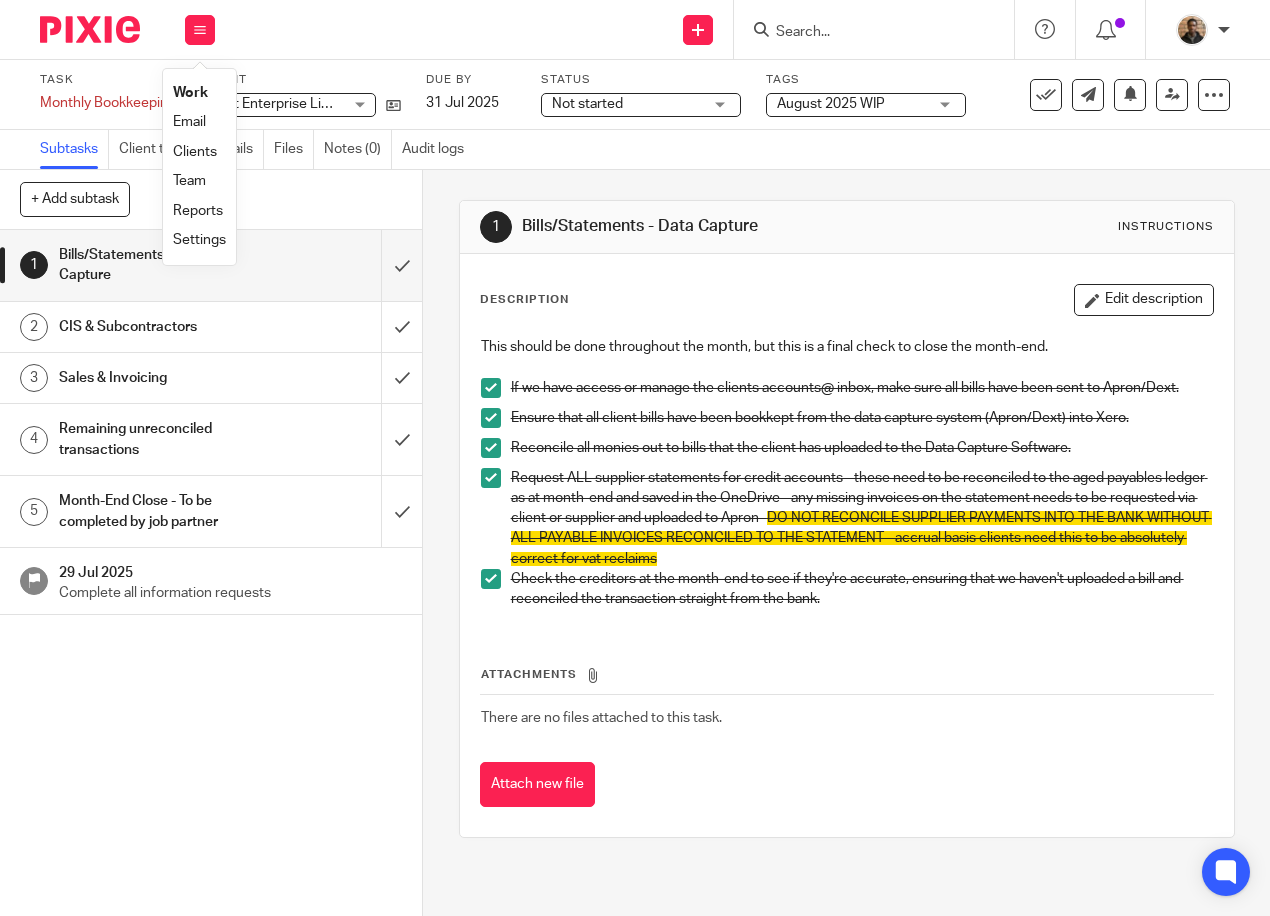 click on "Work" at bounding box center [190, 93] 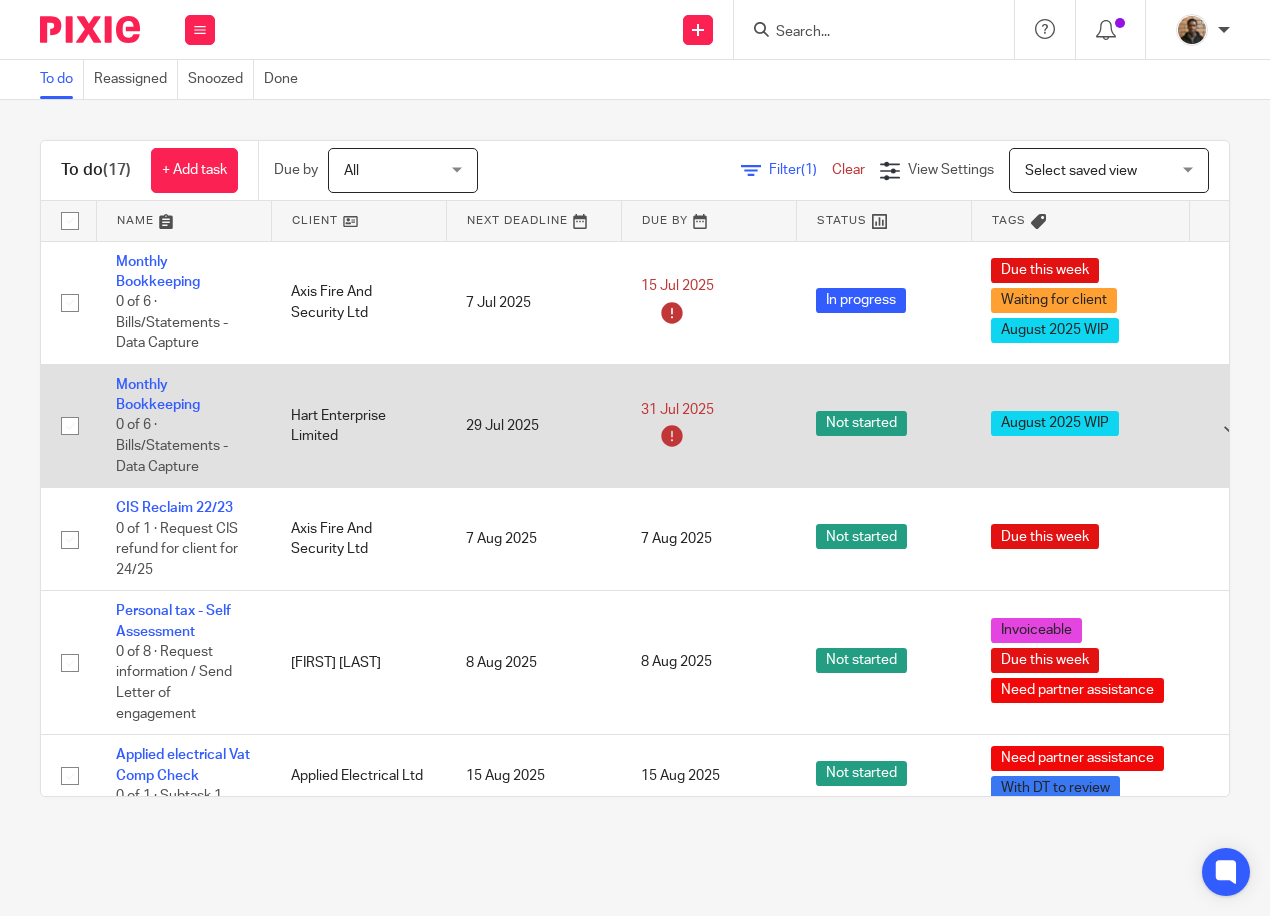 scroll, scrollTop: 0, scrollLeft: 0, axis: both 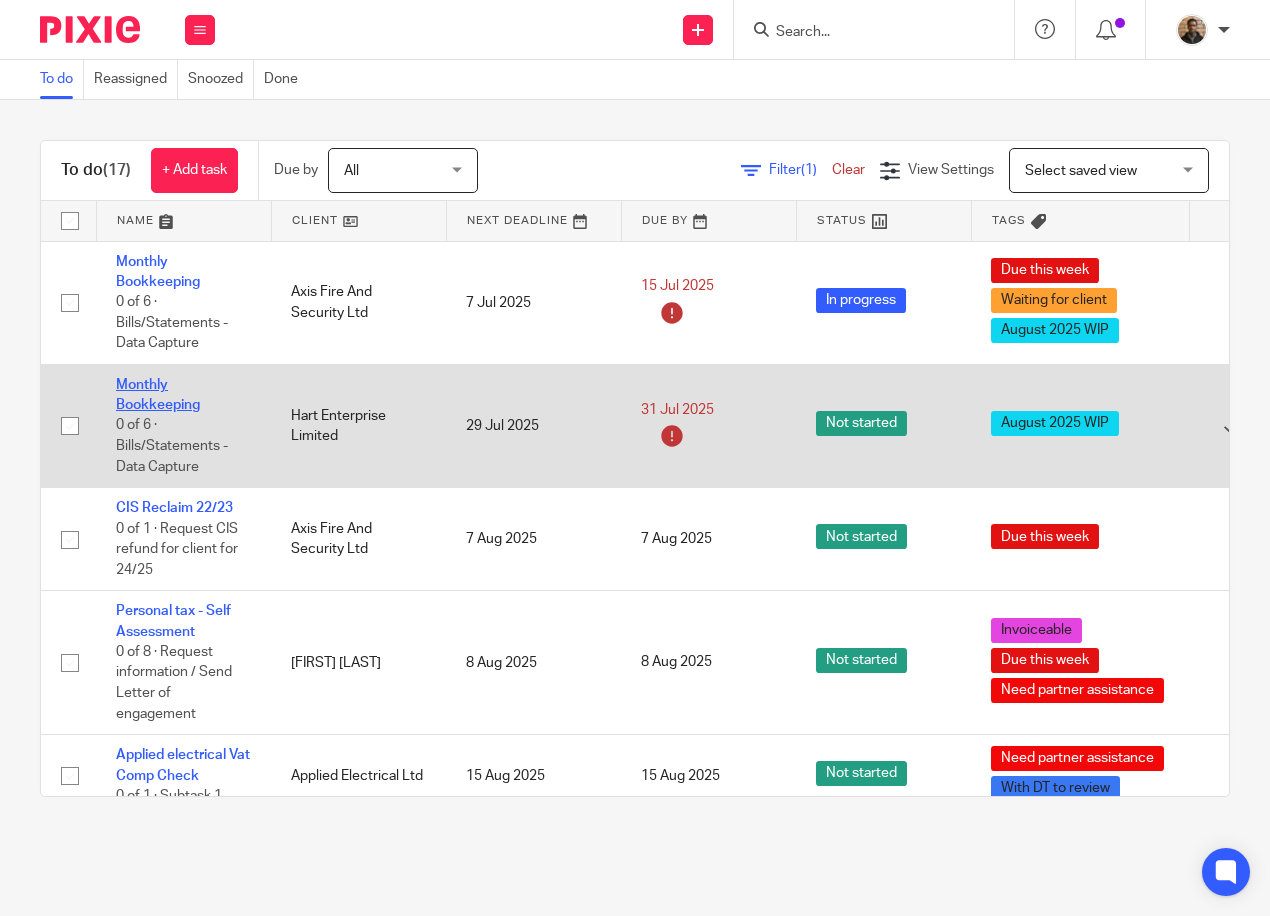 click on "Monthly Bookkeeping" at bounding box center [158, 395] 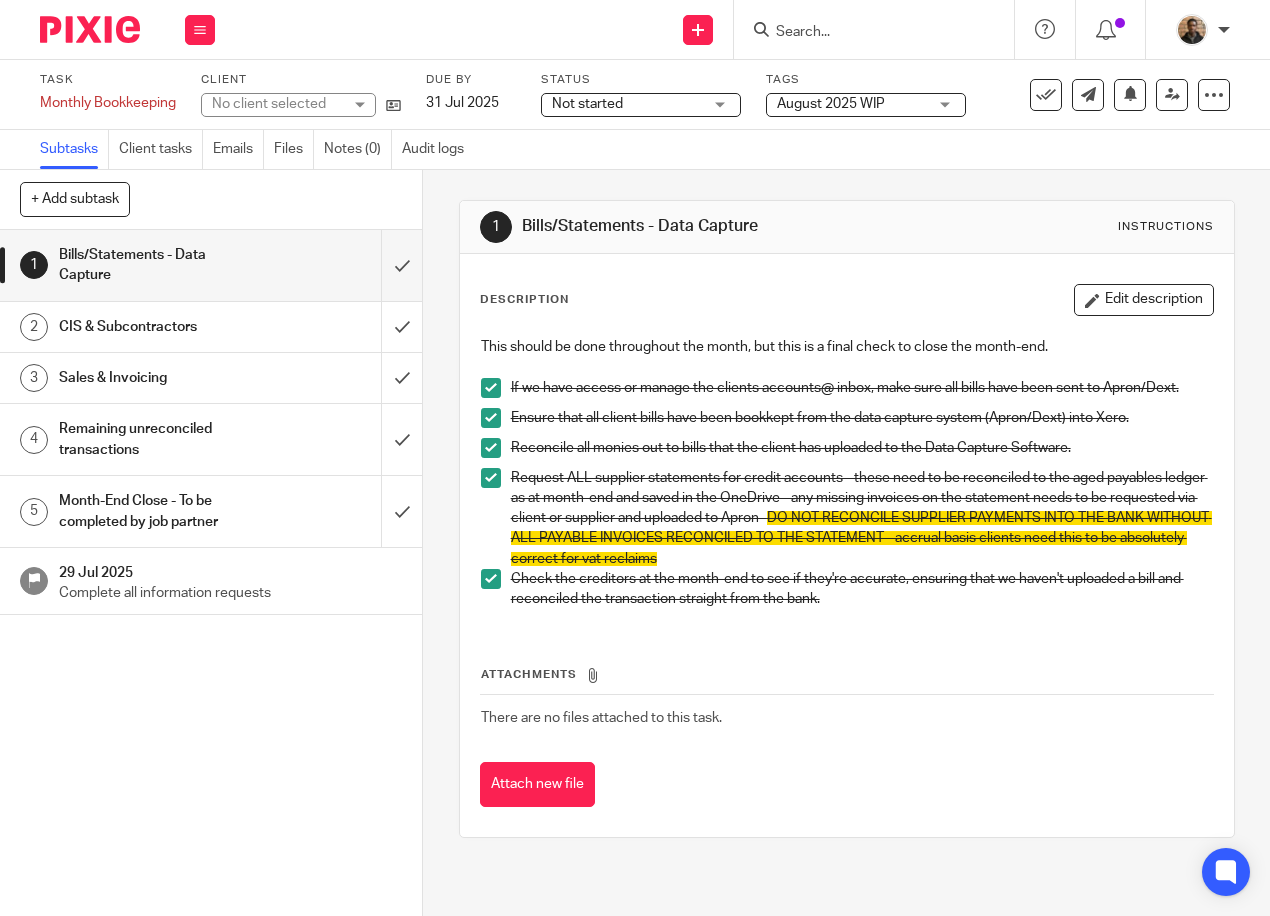 scroll, scrollTop: 0, scrollLeft: 0, axis: both 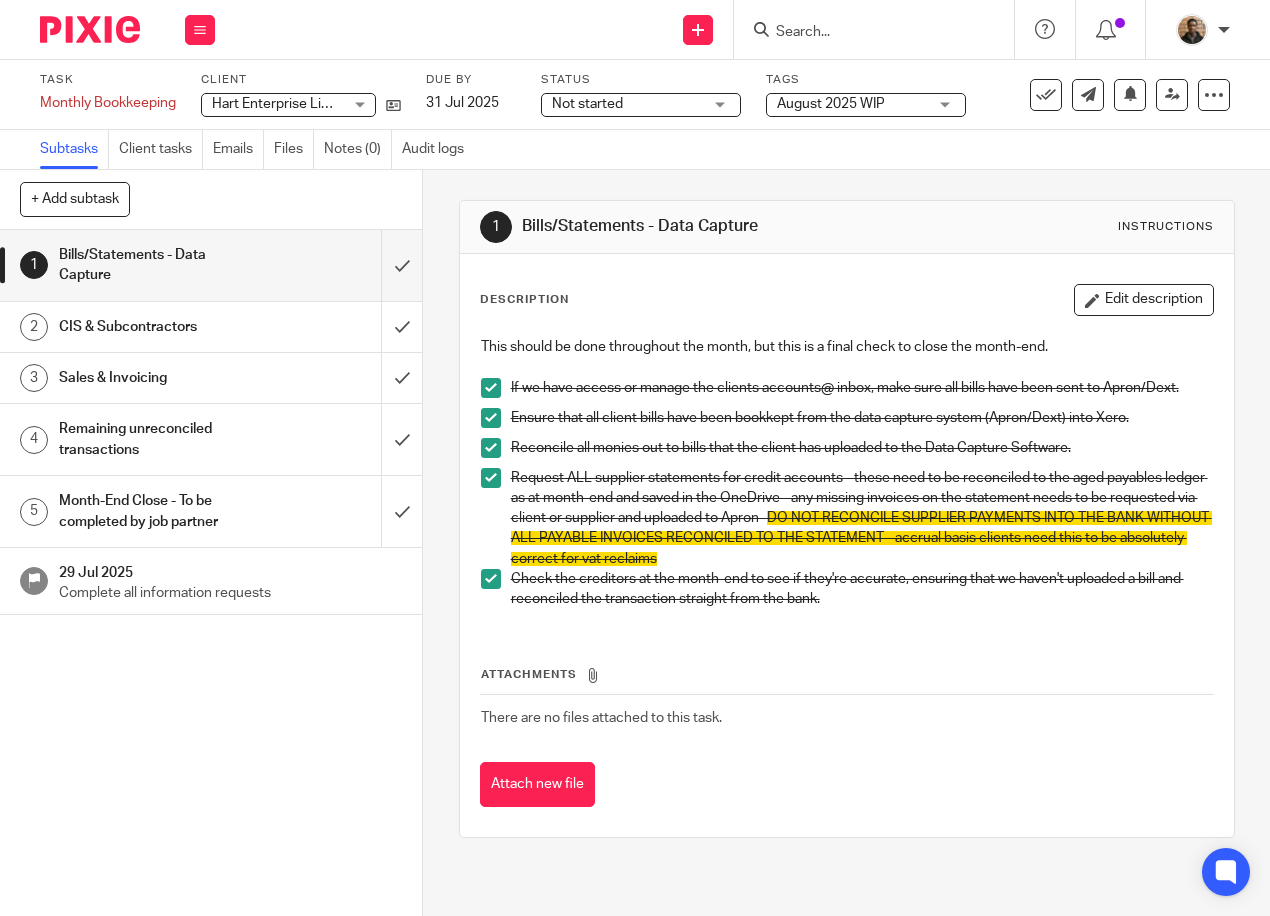 click on "Not started" at bounding box center (627, 104) 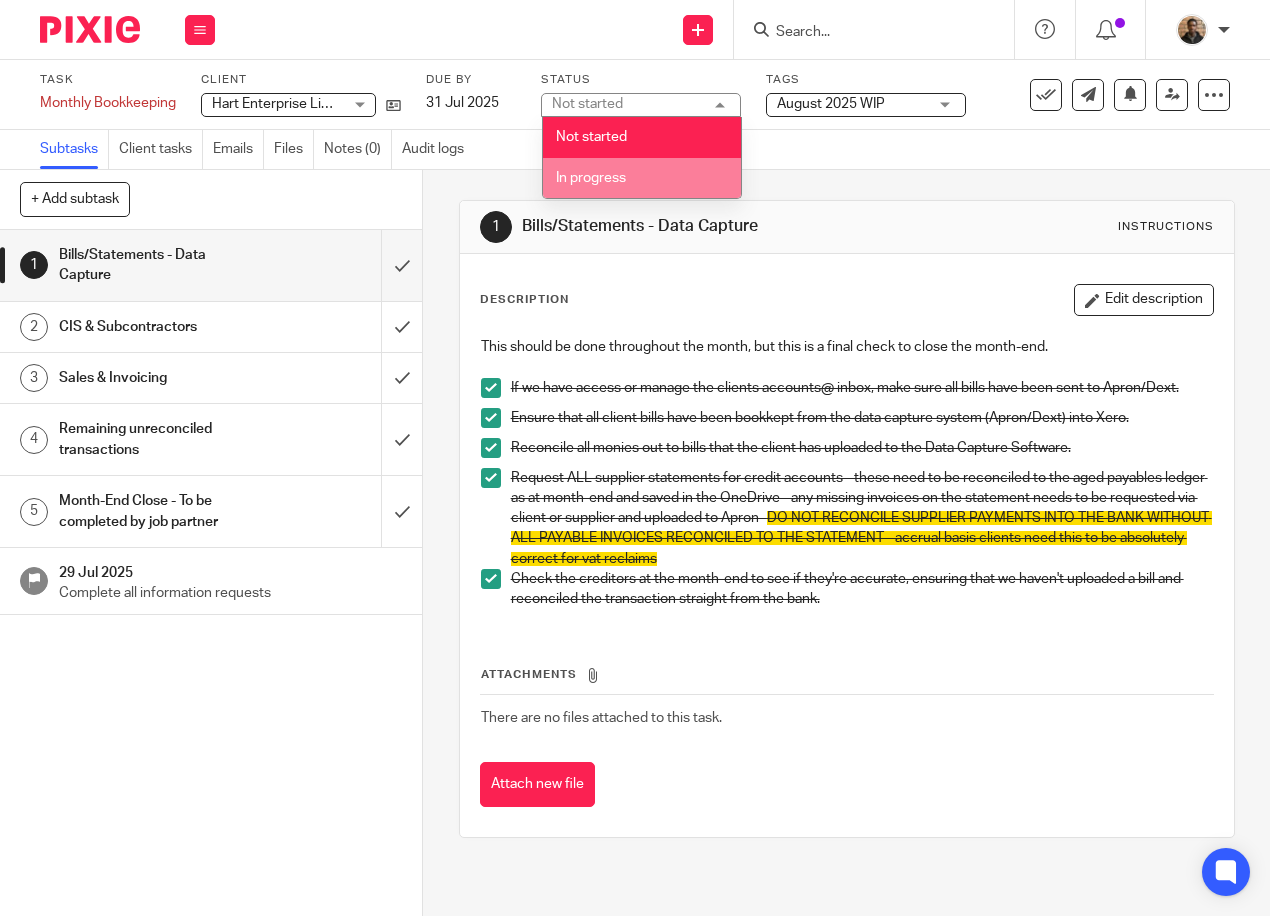 click on "In progress" at bounding box center (642, 178) 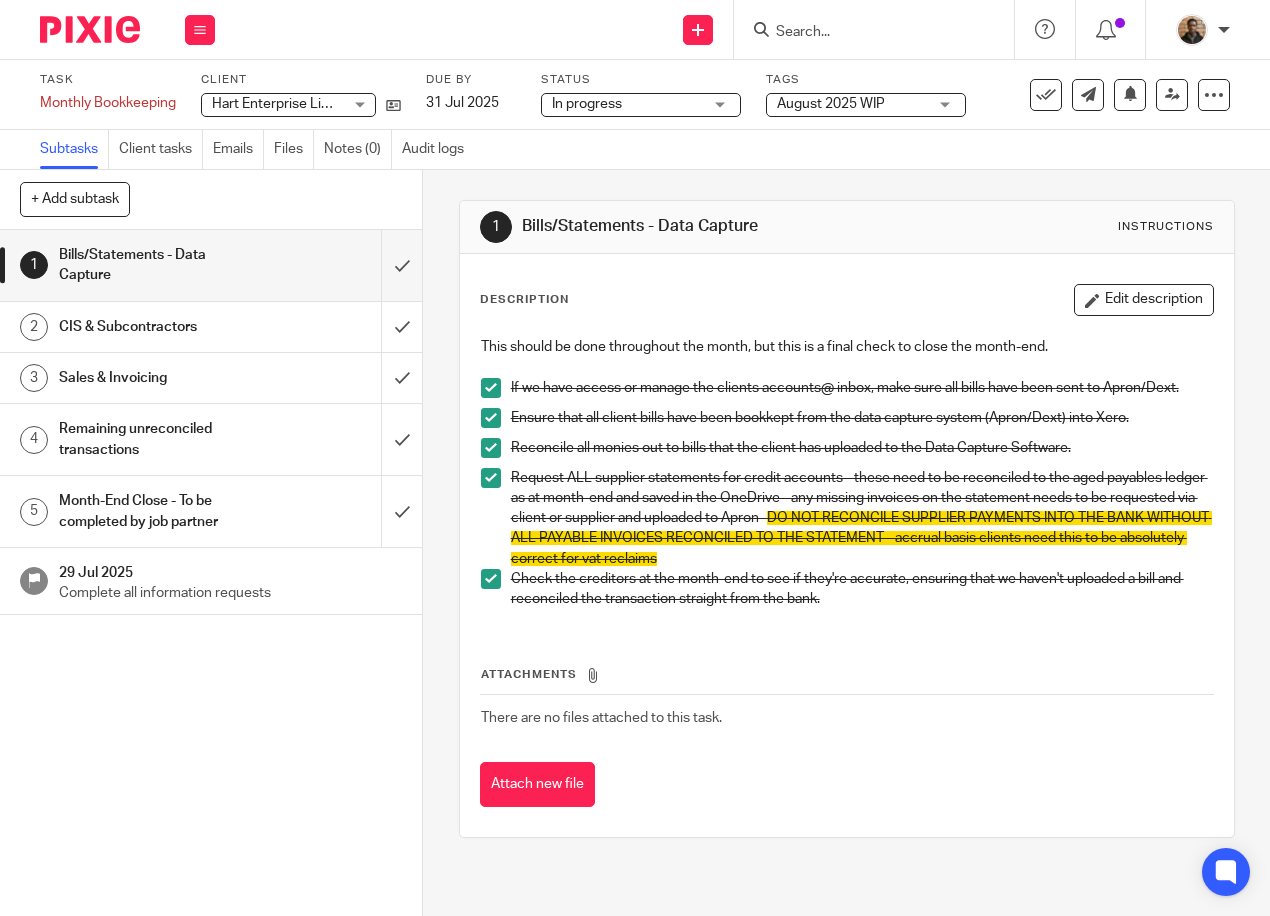 click on "Subtasks
Client tasks
Emails
Files
Notes (0)
Audit logs" at bounding box center [635, 150] 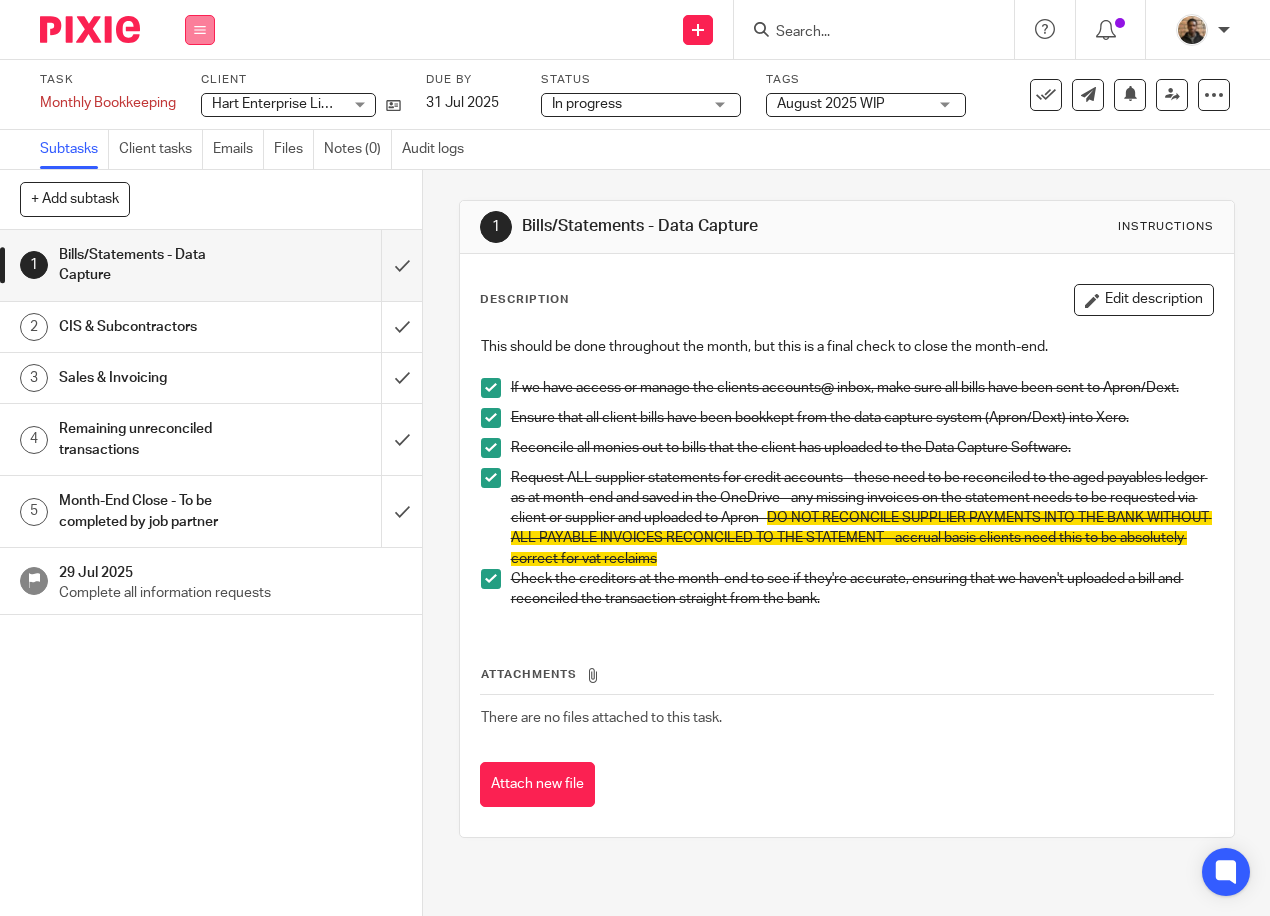 click at bounding box center [200, 30] 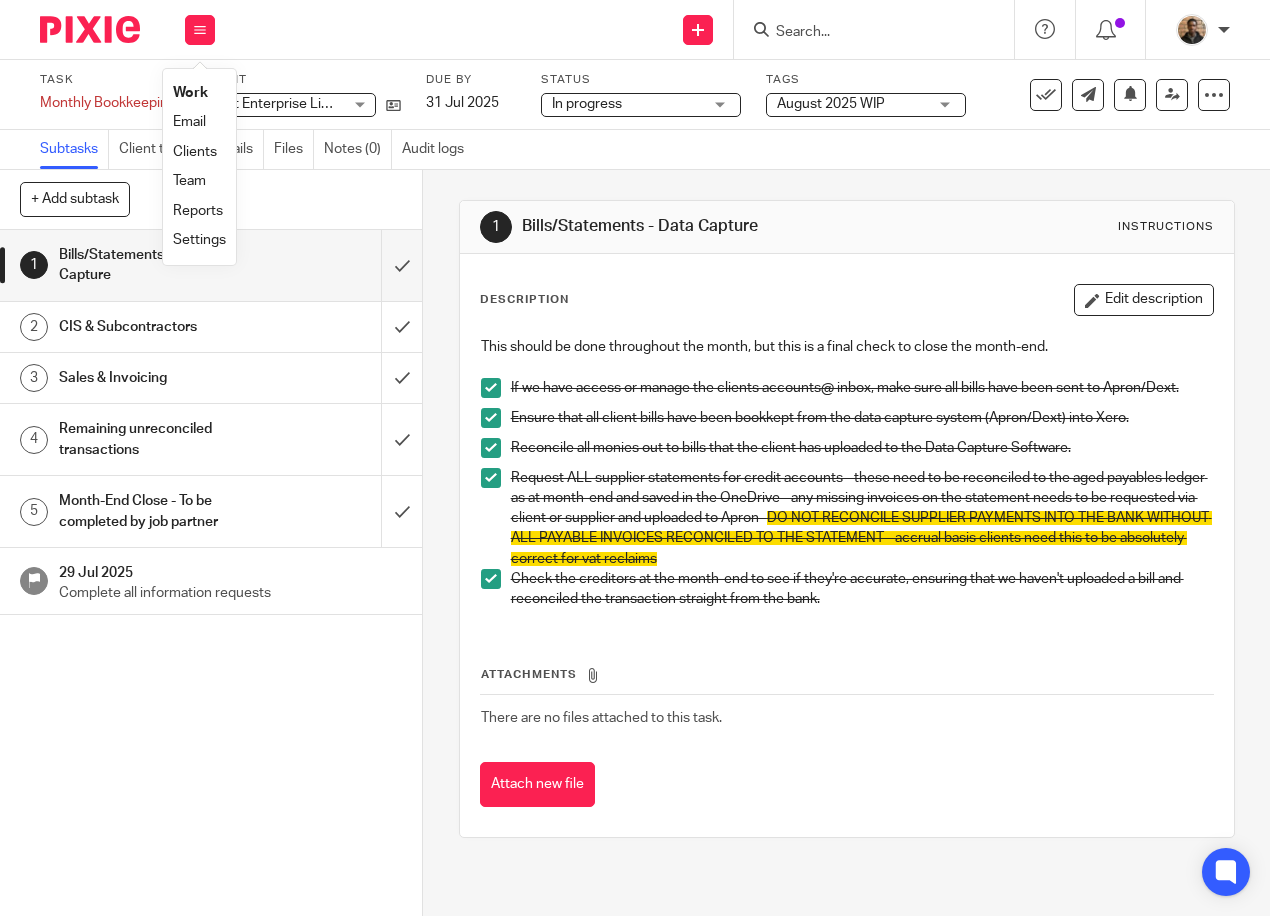 click on "Work" at bounding box center (199, 93) 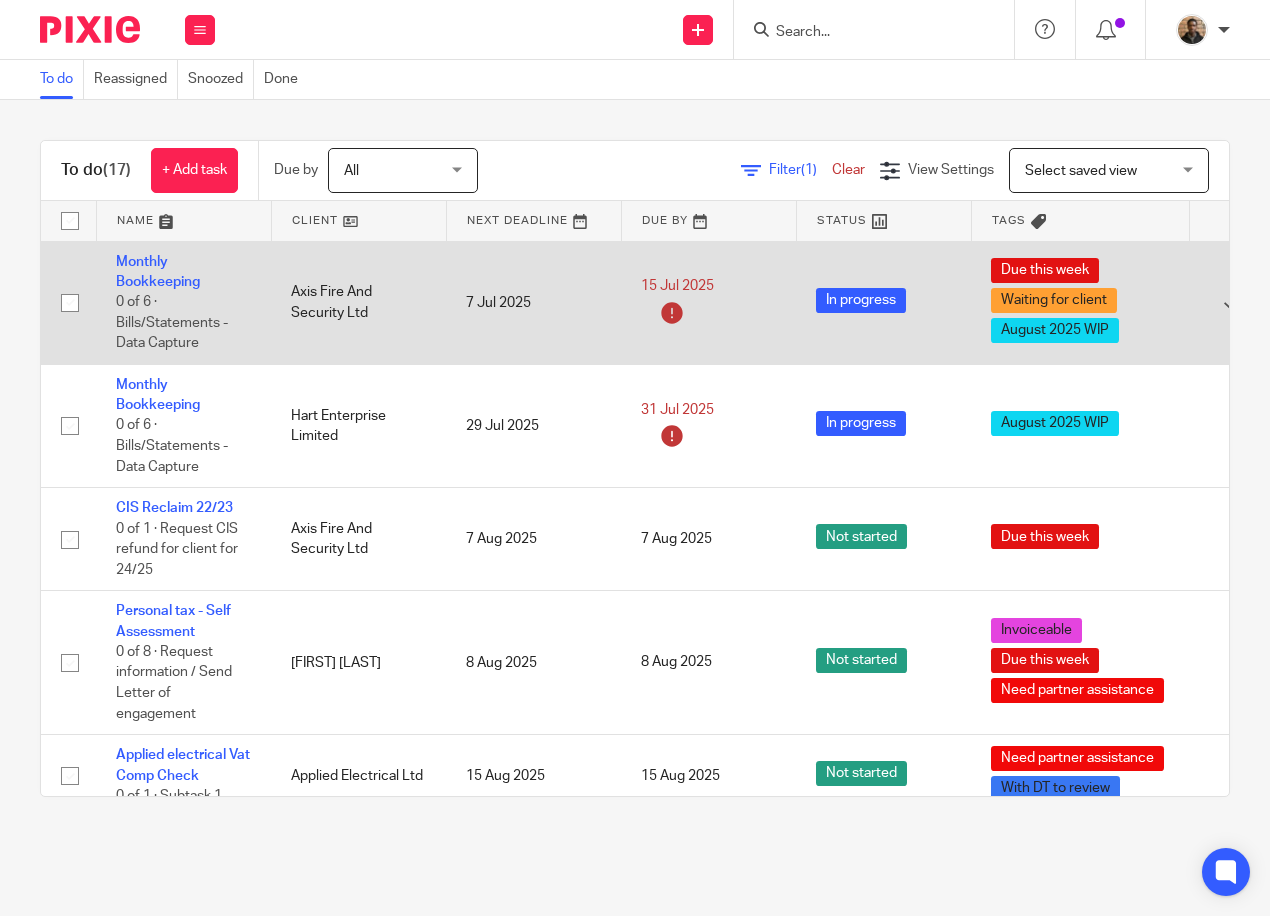 scroll, scrollTop: 0, scrollLeft: 0, axis: both 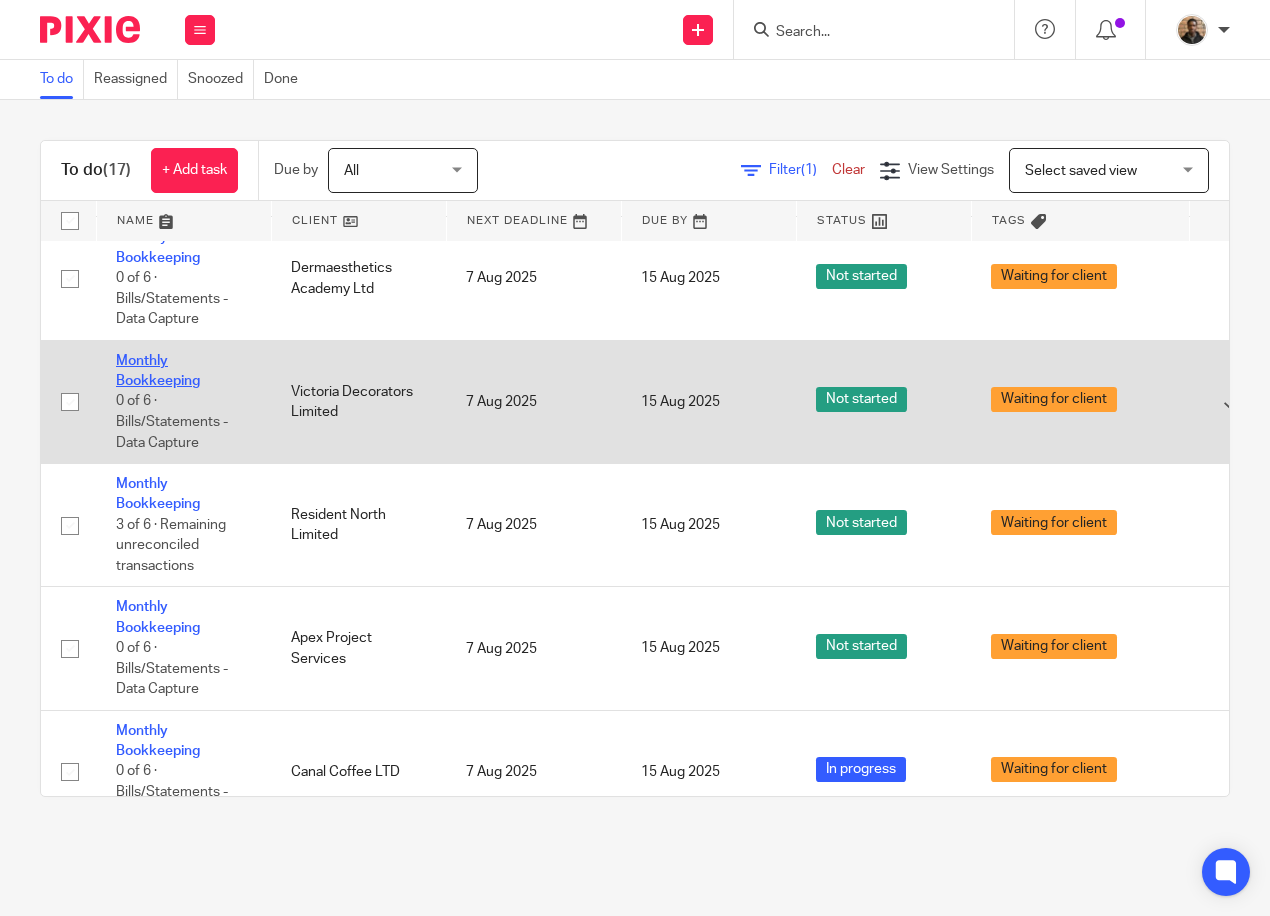 click on "Monthly Bookkeeping
0
of
6 ·
Bills/Statements - Data Capture" at bounding box center (183, 401) 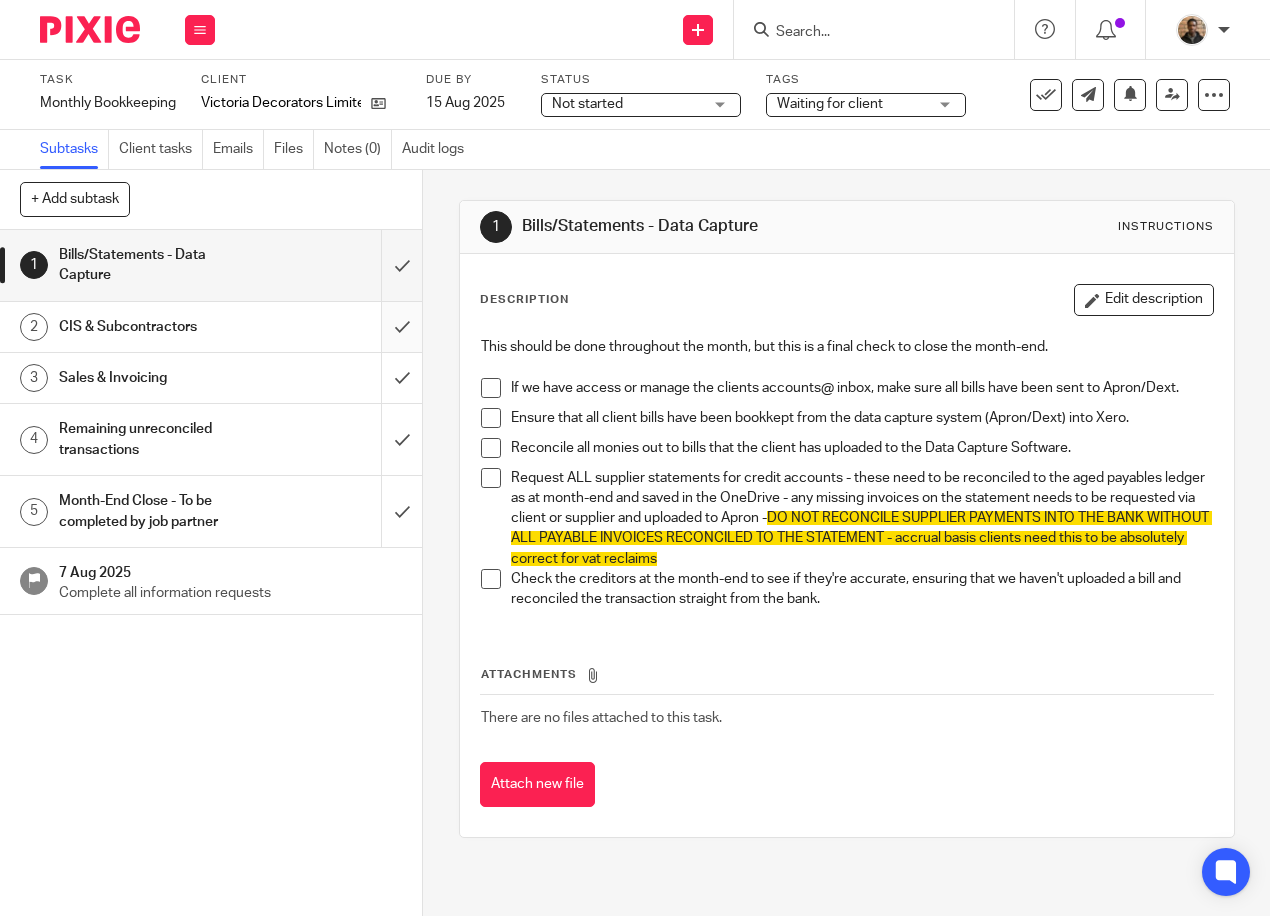 scroll, scrollTop: 0, scrollLeft: 0, axis: both 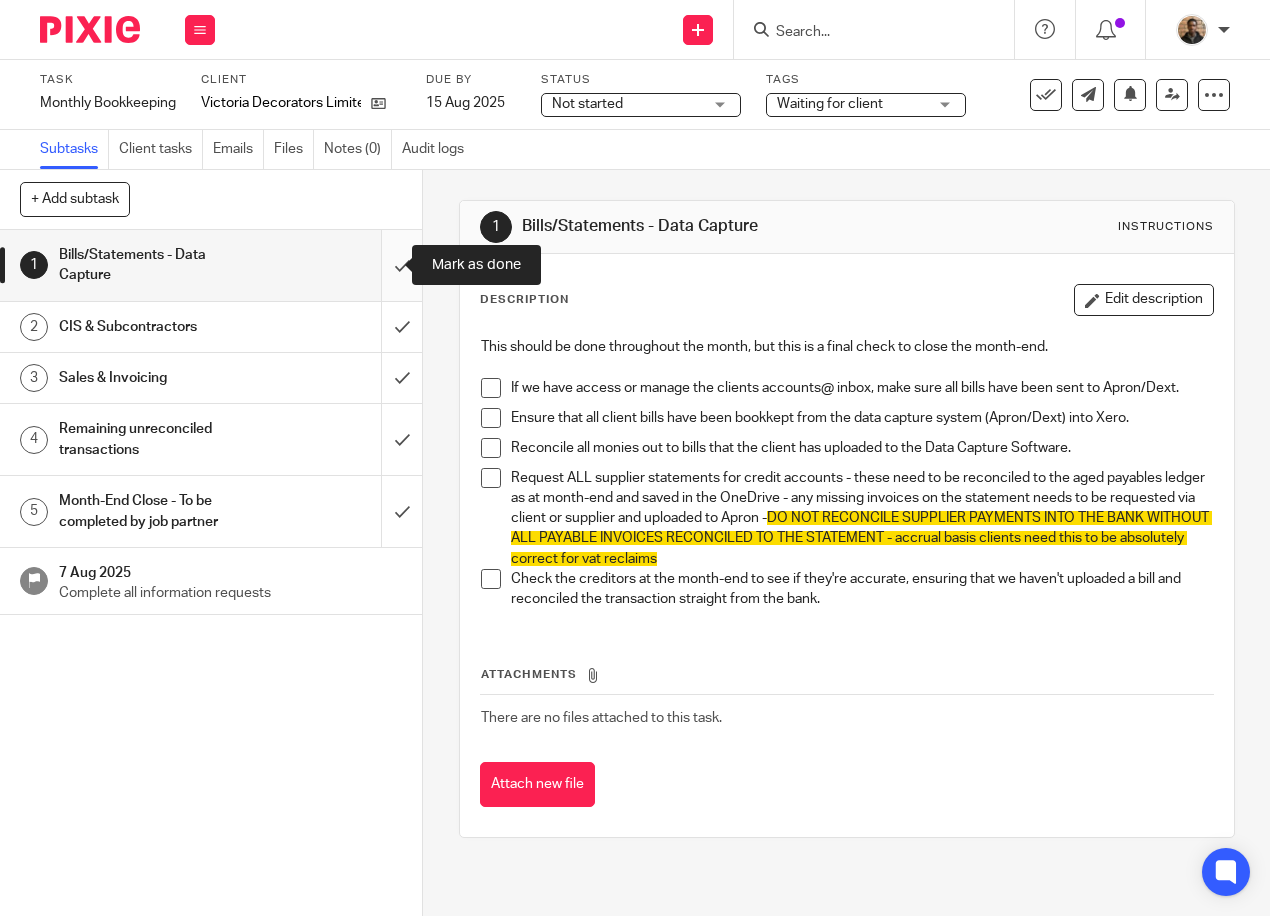 click at bounding box center [211, 265] 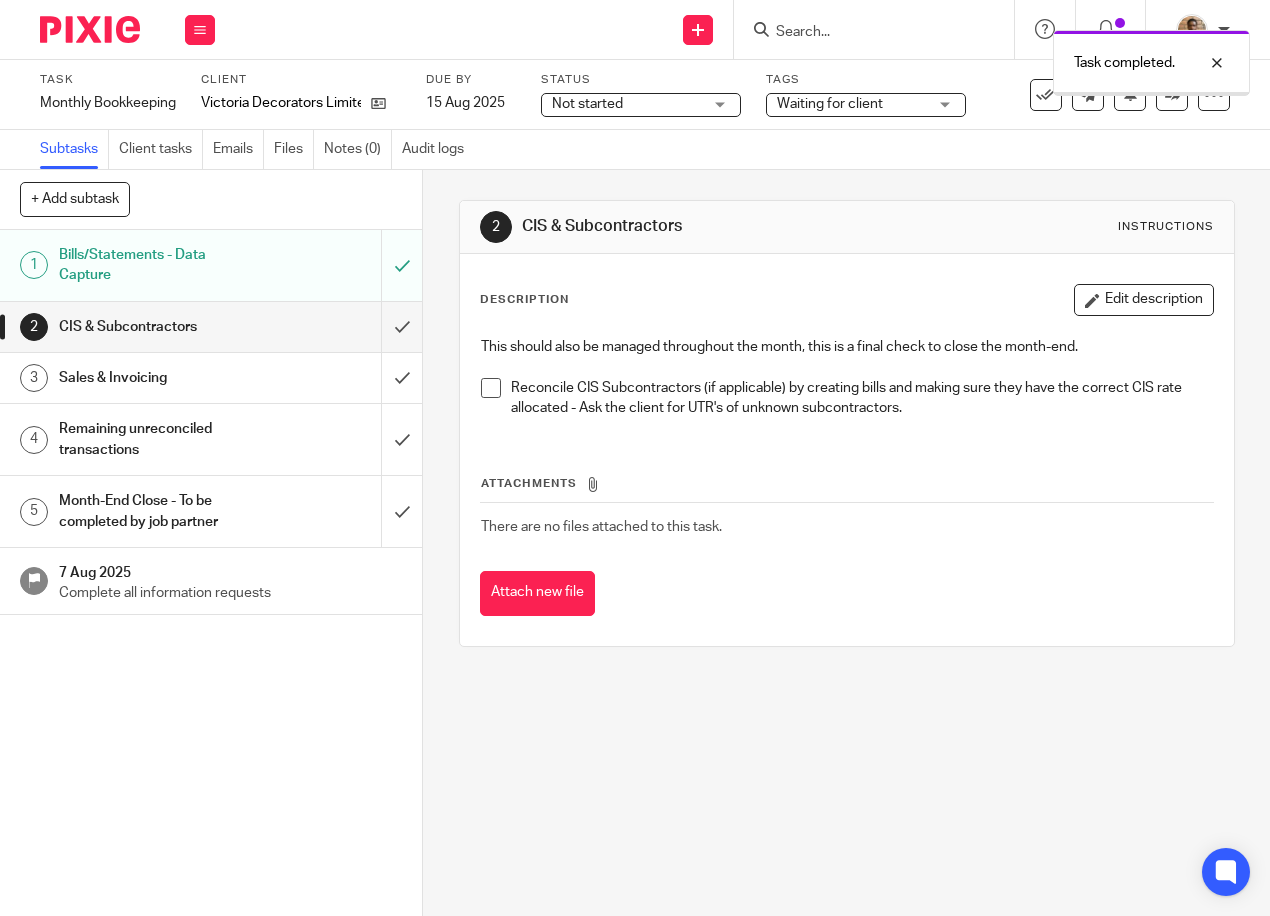 scroll, scrollTop: 0, scrollLeft: 0, axis: both 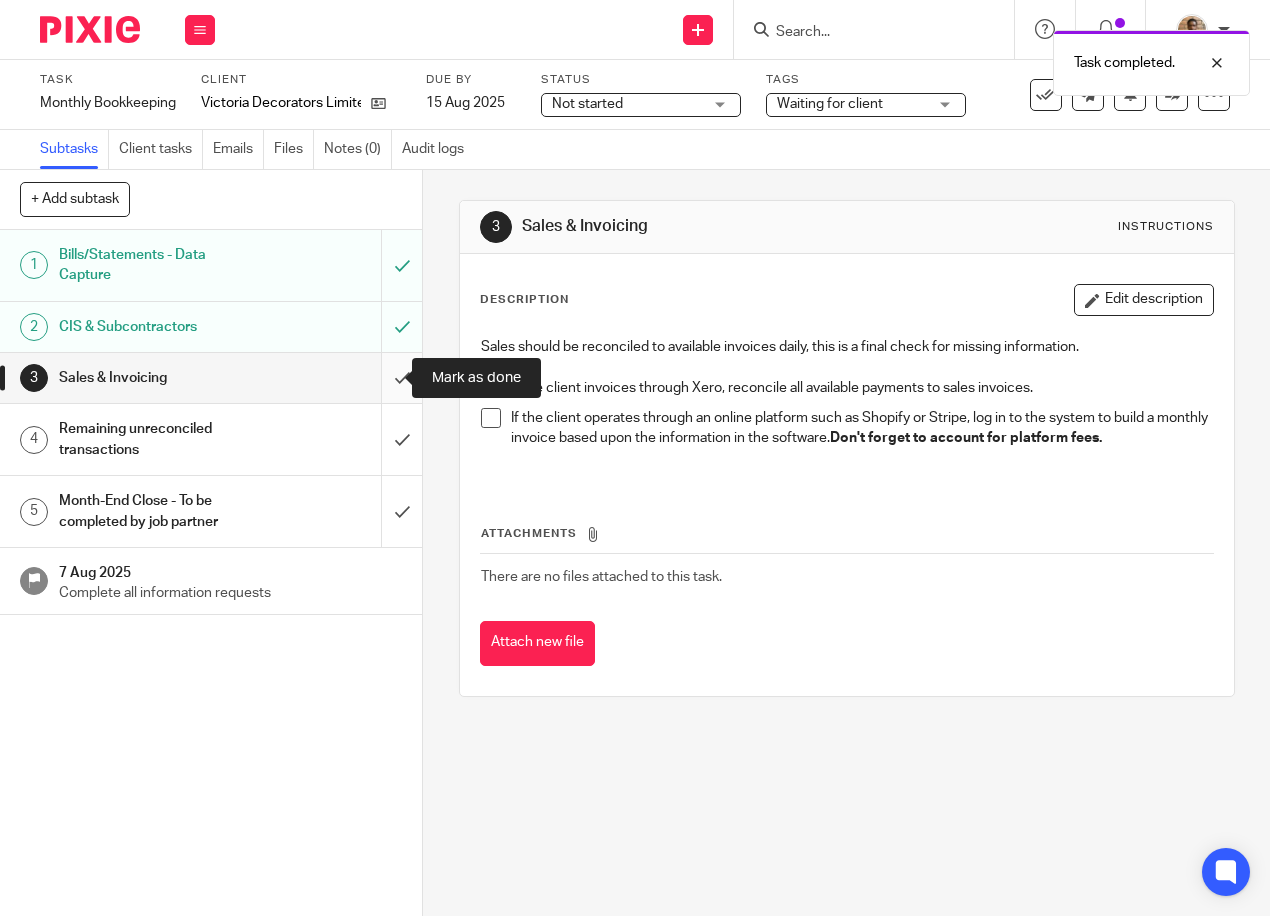 click at bounding box center (211, 378) 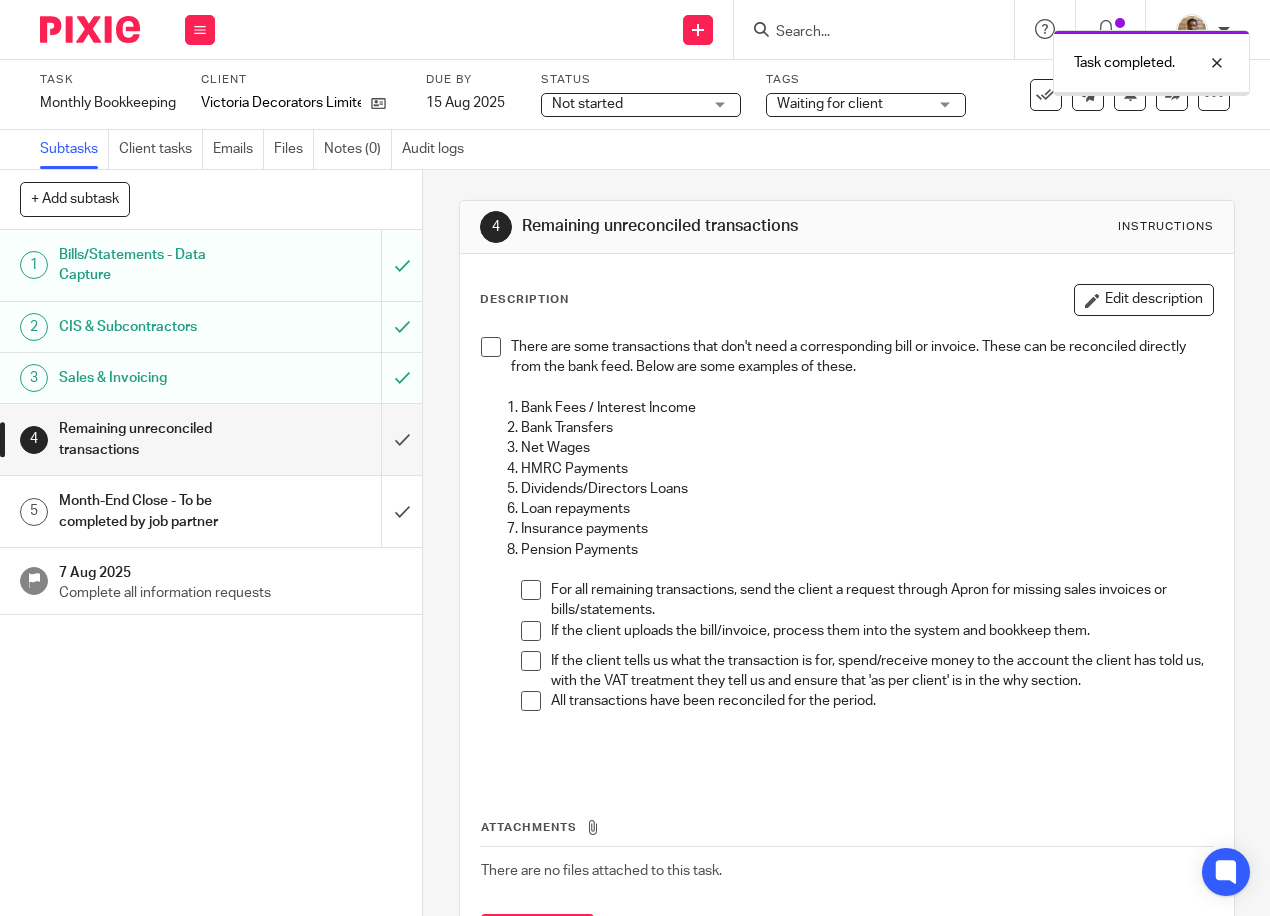 scroll, scrollTop: 0, scrollLeft: 0, axis: both 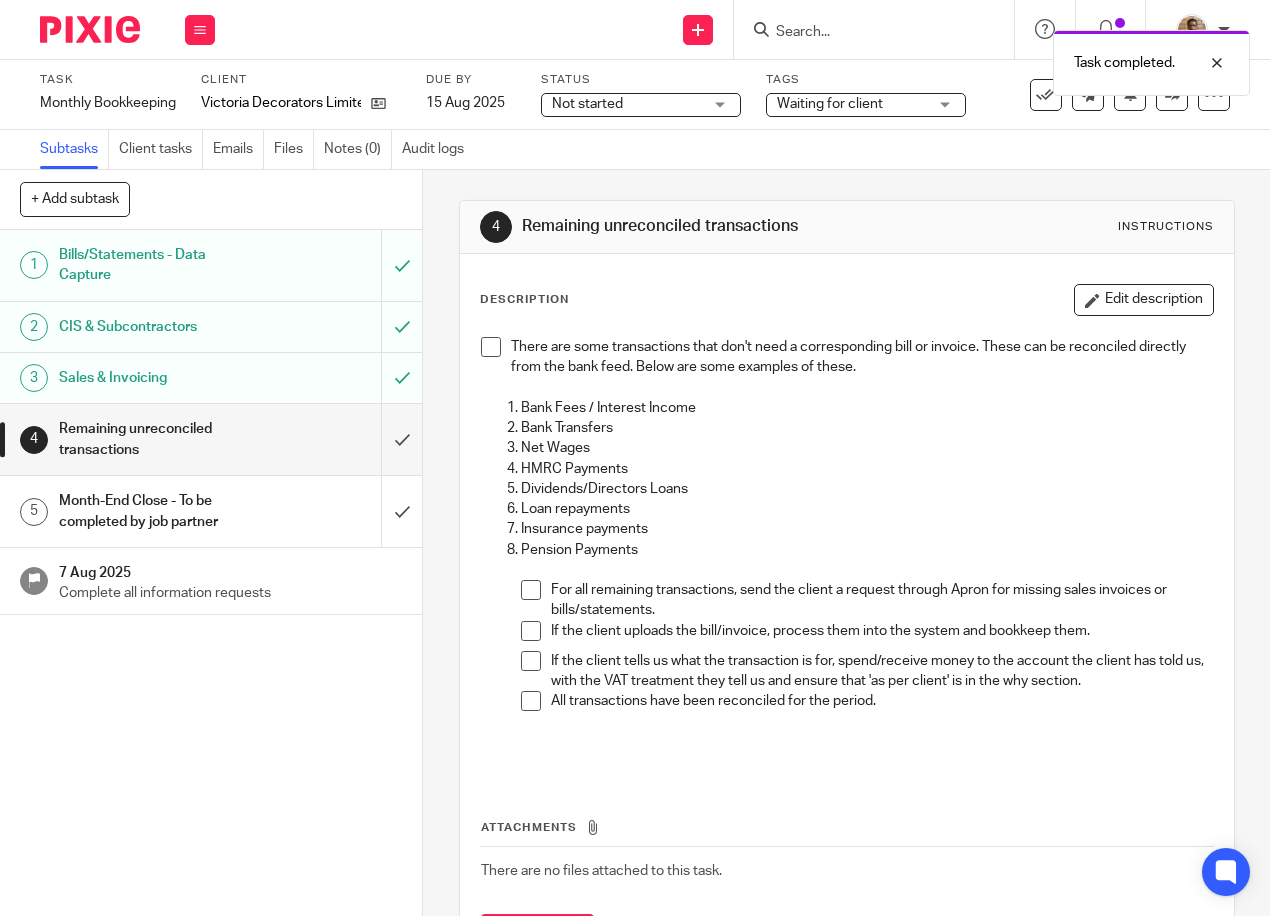 click at bounding box center [491, 347] 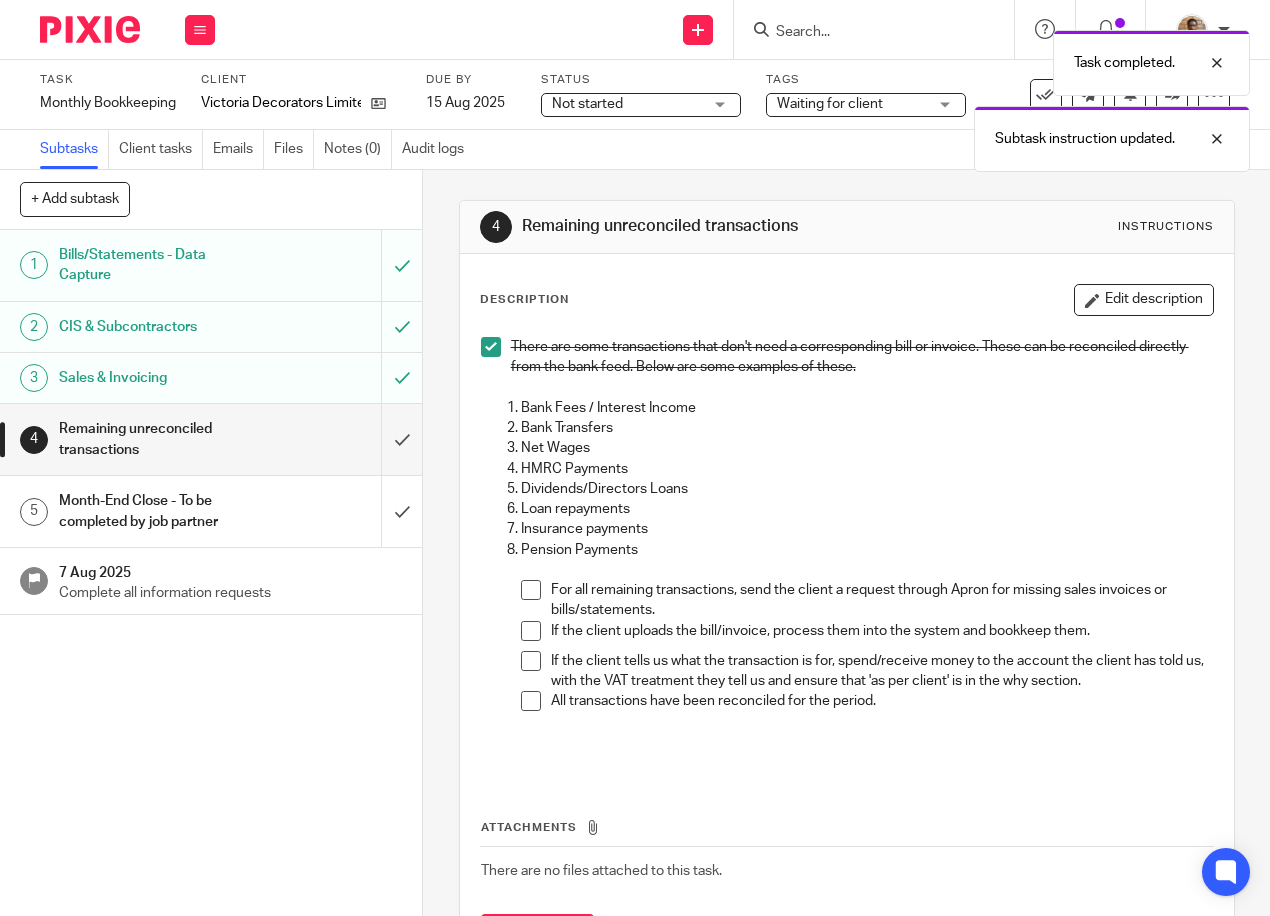 click at bounding box center (531, 590) 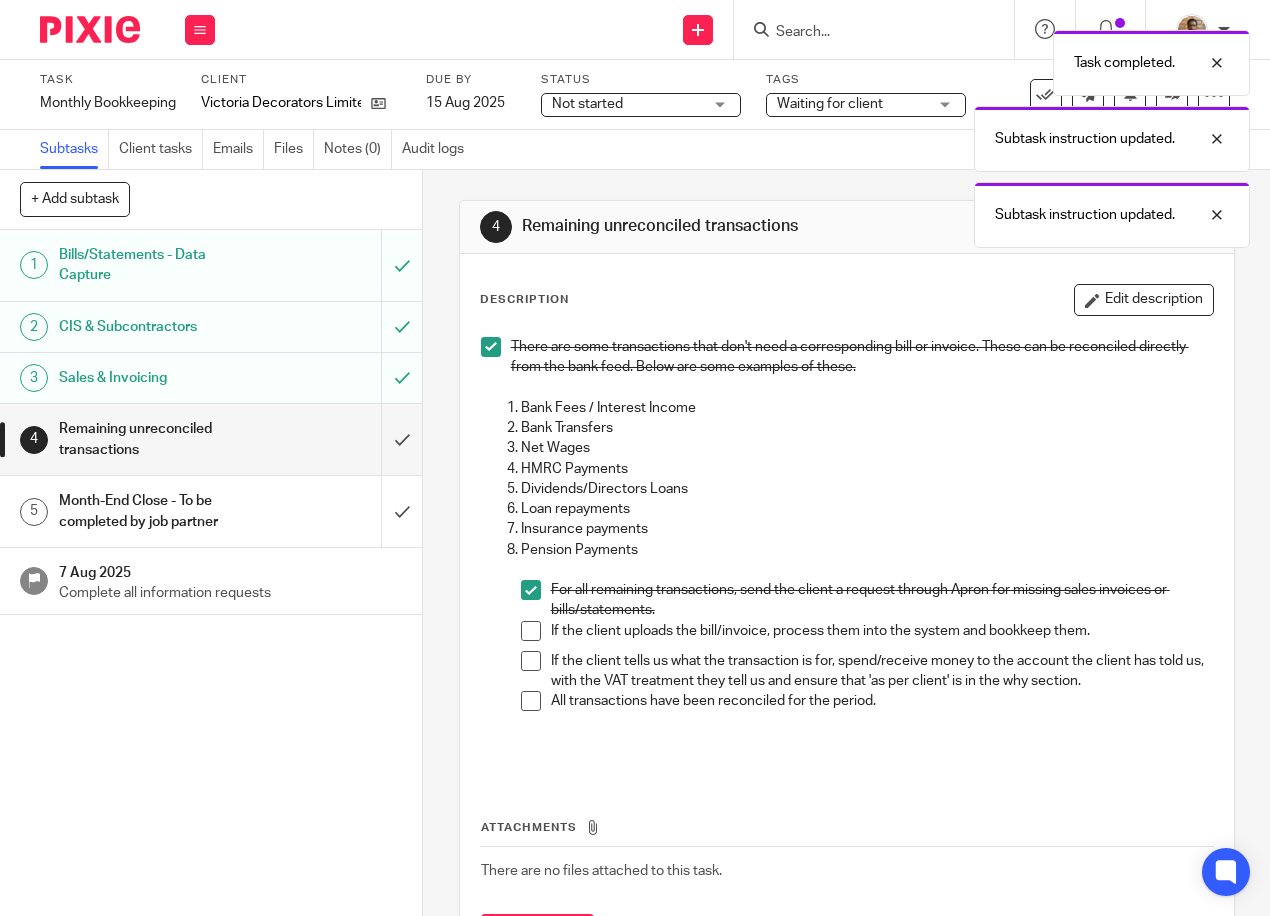 click at bounding box center (531, 631) 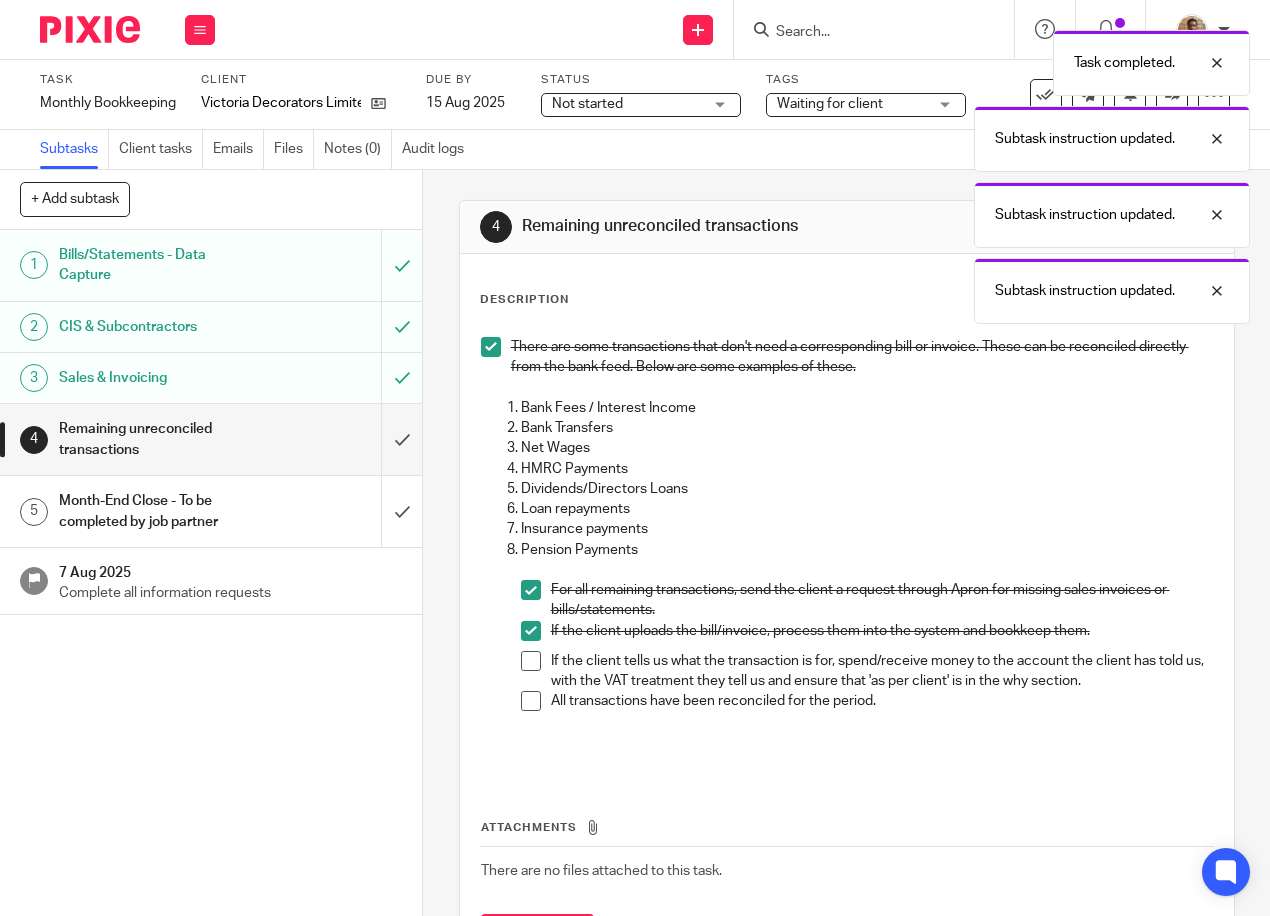 click at bounding box center [531, 661] 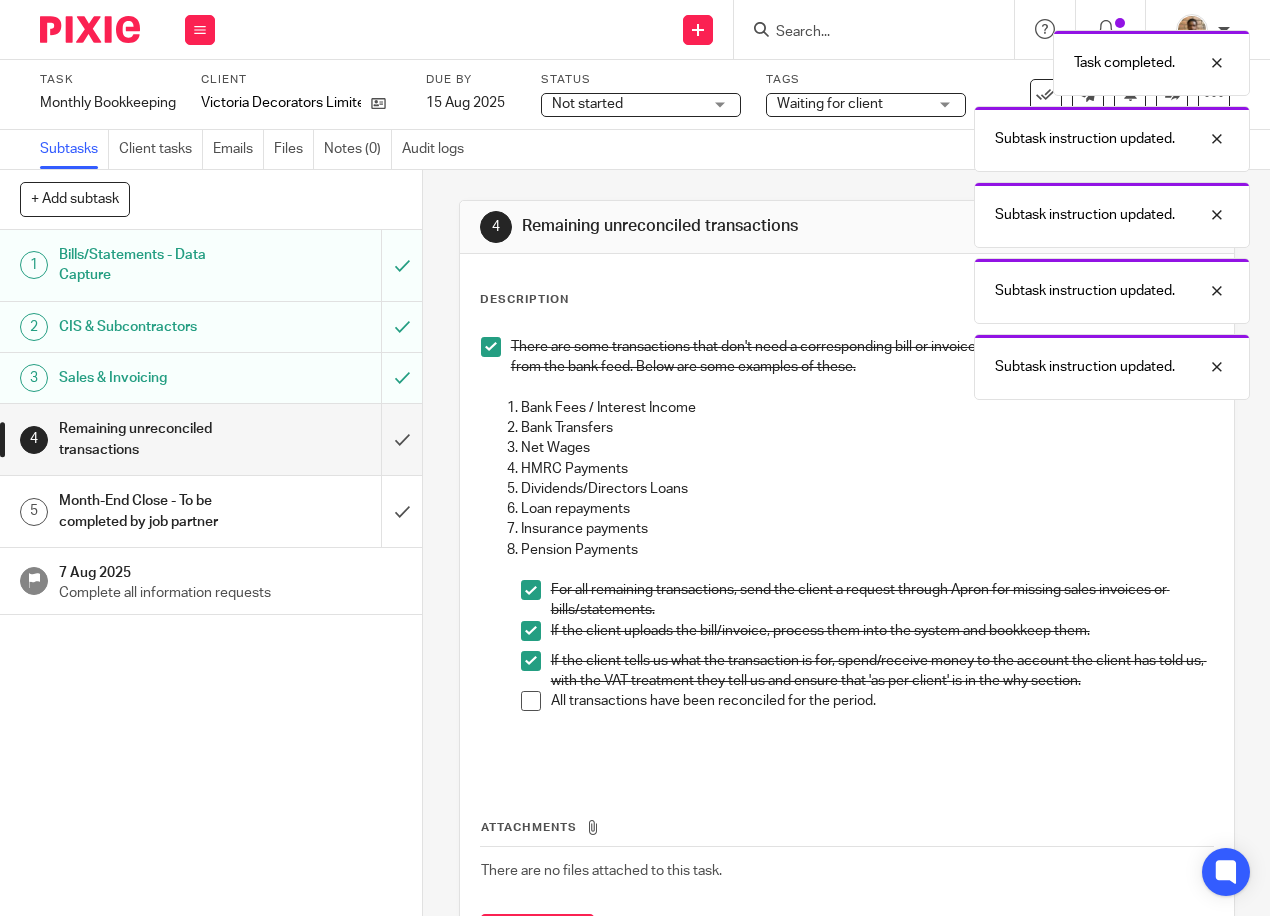click on "Bank Fees / Interest Income Bank Transfers Net Wages HMRC Payments Dividends/Directors Loans Loan repayments Insurance payments Pension Payments   For all remaining transactions, send the client a request through Apron for missing sales invoices or bills/statements.   If the client uploads the bill/invoice, process them into the system and bookkeep them.   If the client tells us what the transaction is for, spend/receive money to the account the client has told us, with the VAT treatment they tell us and ensure that 'as per client' is in the why section.   All transactions have been reconciled for the period." at bounding box center (847, 580) 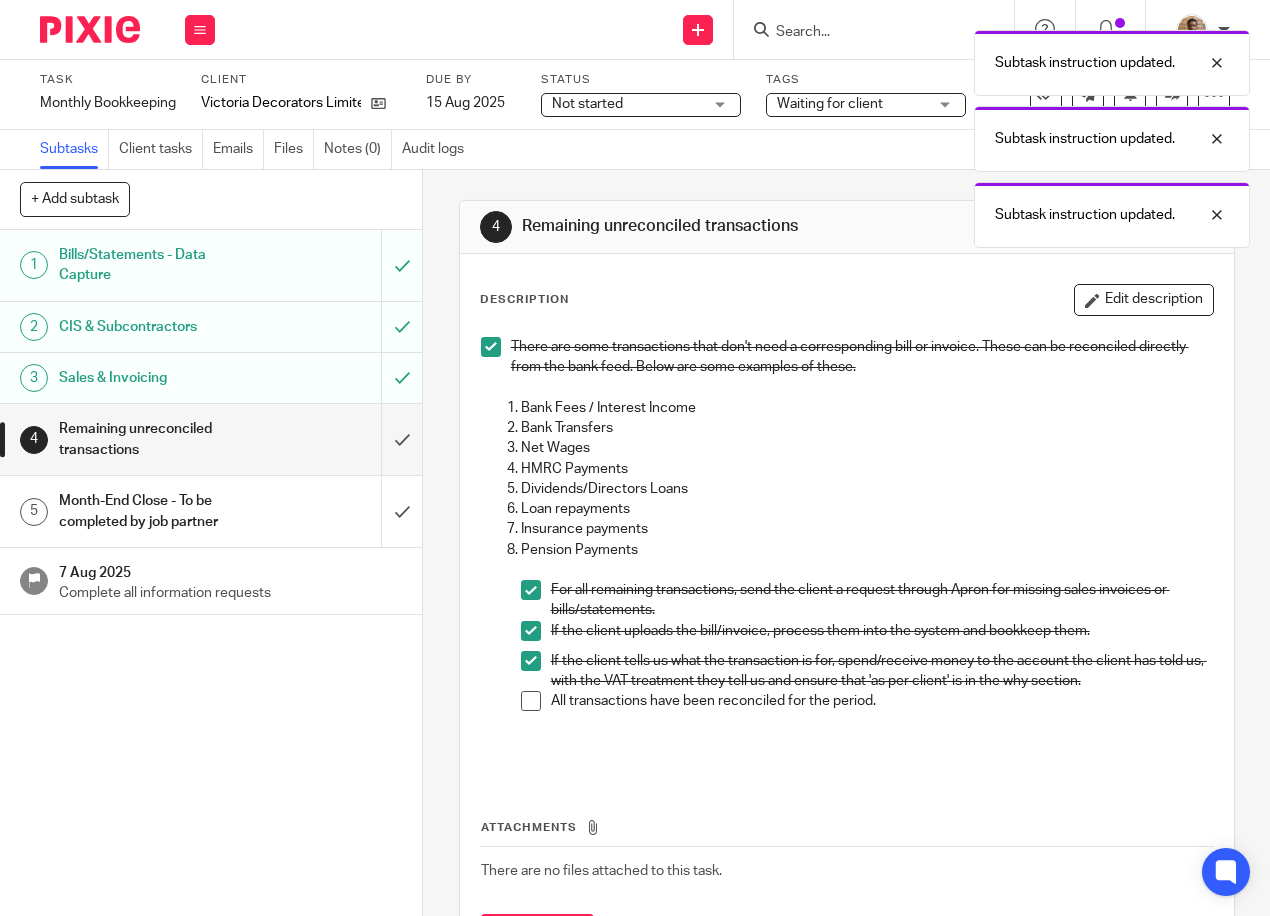 click at bounding box center [531, 661] 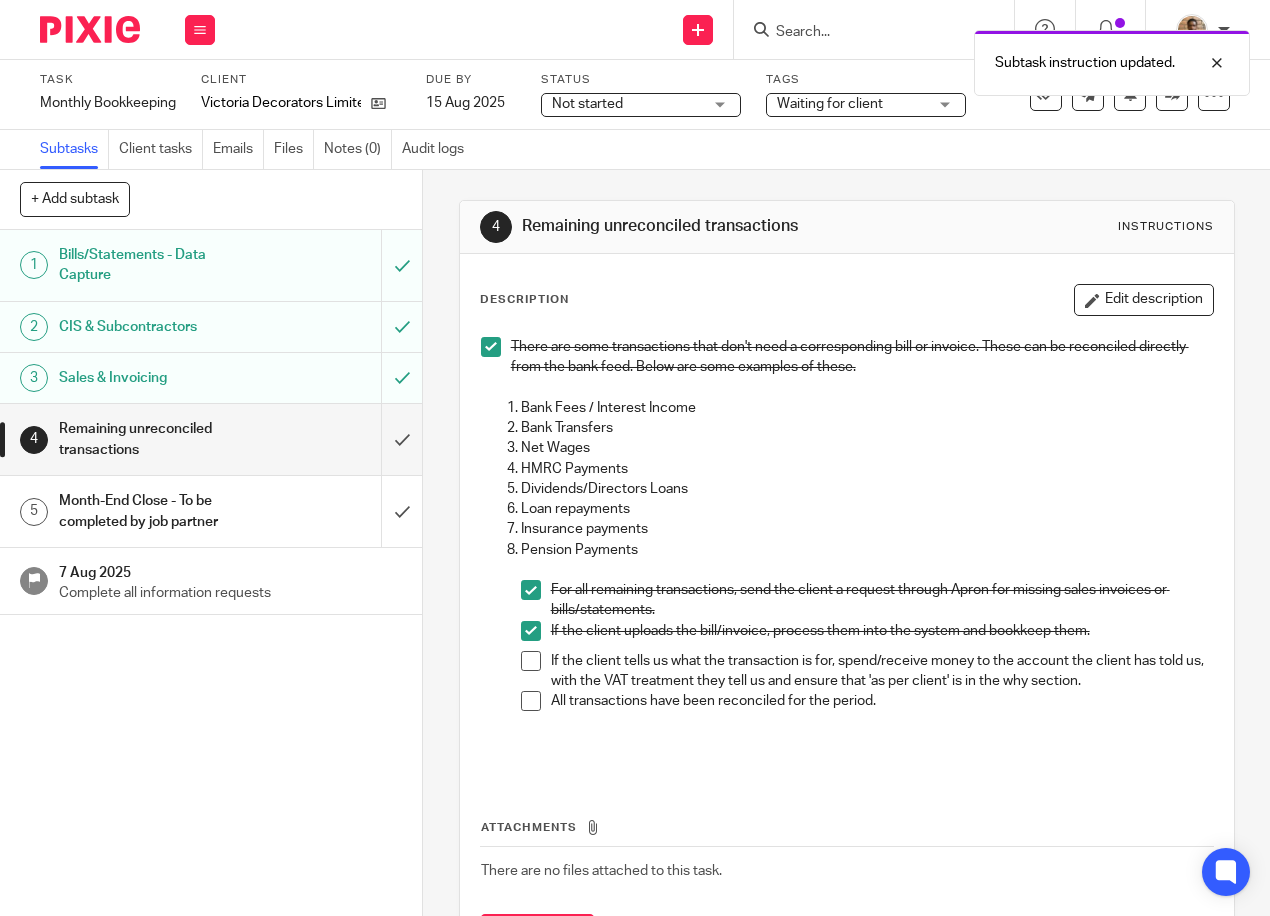 click on "If the client uploads the bill/invoice, process them into the system and bookkeep them." at bounding box center (867, 636) 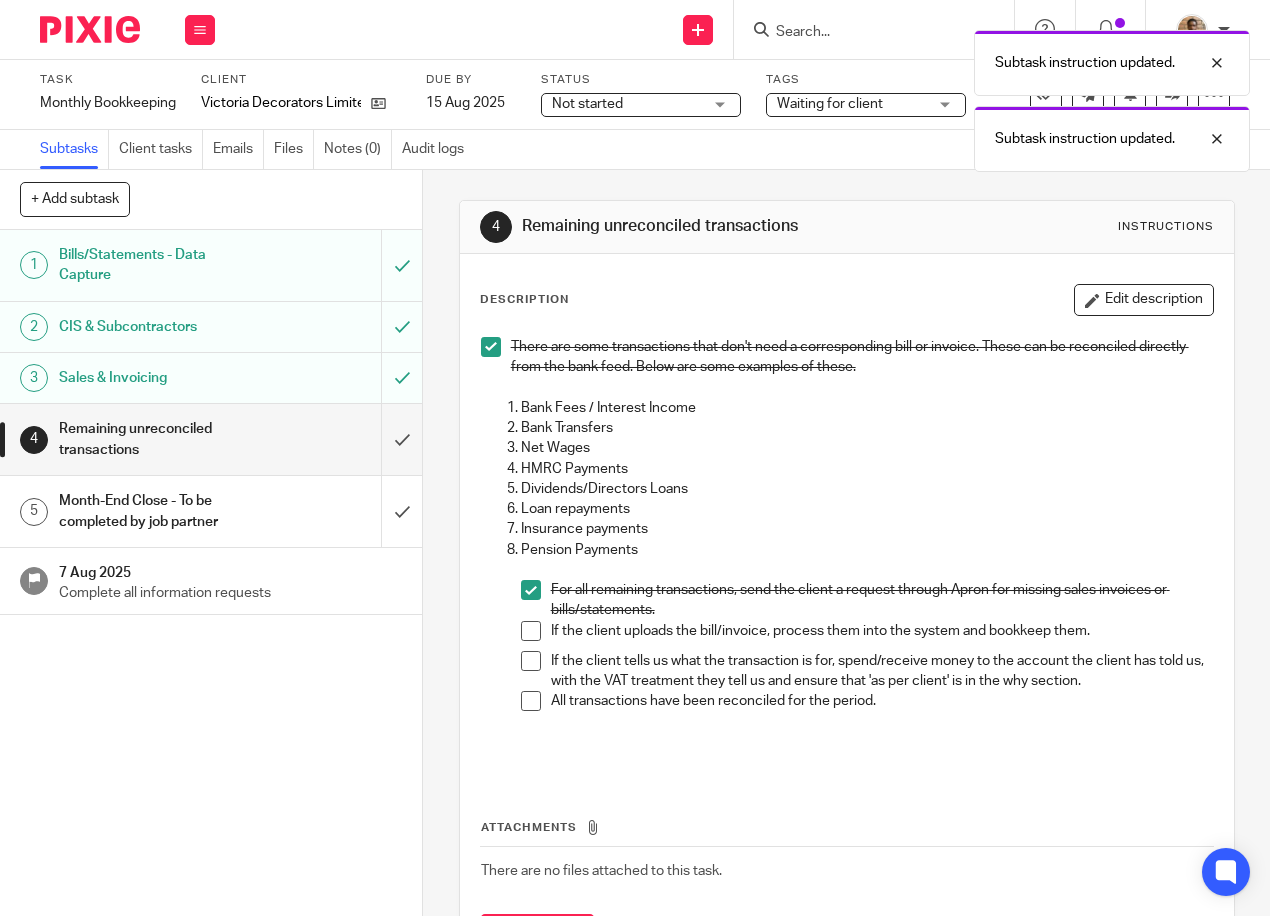 click on "Description
Edit description
There are some transactions that don't need a corresponding bill or invoice. These can be reconciled directly from the bank feed. Below are some examples of these. Bank Fees / Interest Income Bank Transfers Net Wages HMRC Payments Dividends/Directors Loans Loan repayments Insurance payments Pension Payments   For all remaining transactions, send the client a request through Apron for missing sales invoices or bills/statements.   If the client uploads the bill/invoice, process them into the system and bookkeep them.   If the client tells us what the transaction is for, spend/receive money to the account the client has told us, with the VAT treatment they tell us and ensure that 'as per client' is in the why section.   All transactions have been reconciled for the period.           Attachments     There are no files attached to this task.   Attach new file" at bounding box center (847, 621) 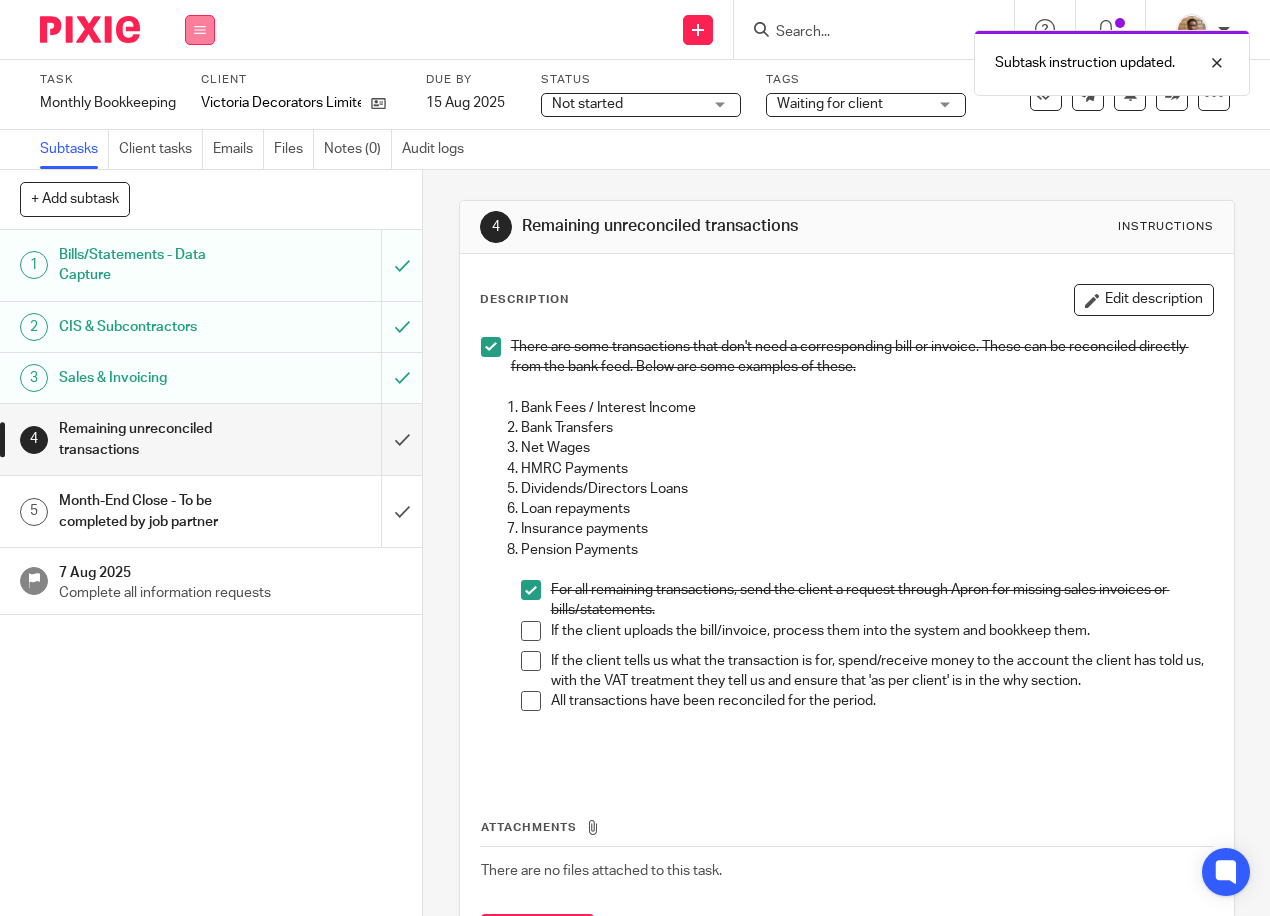 click at bounding box center [200, 30] 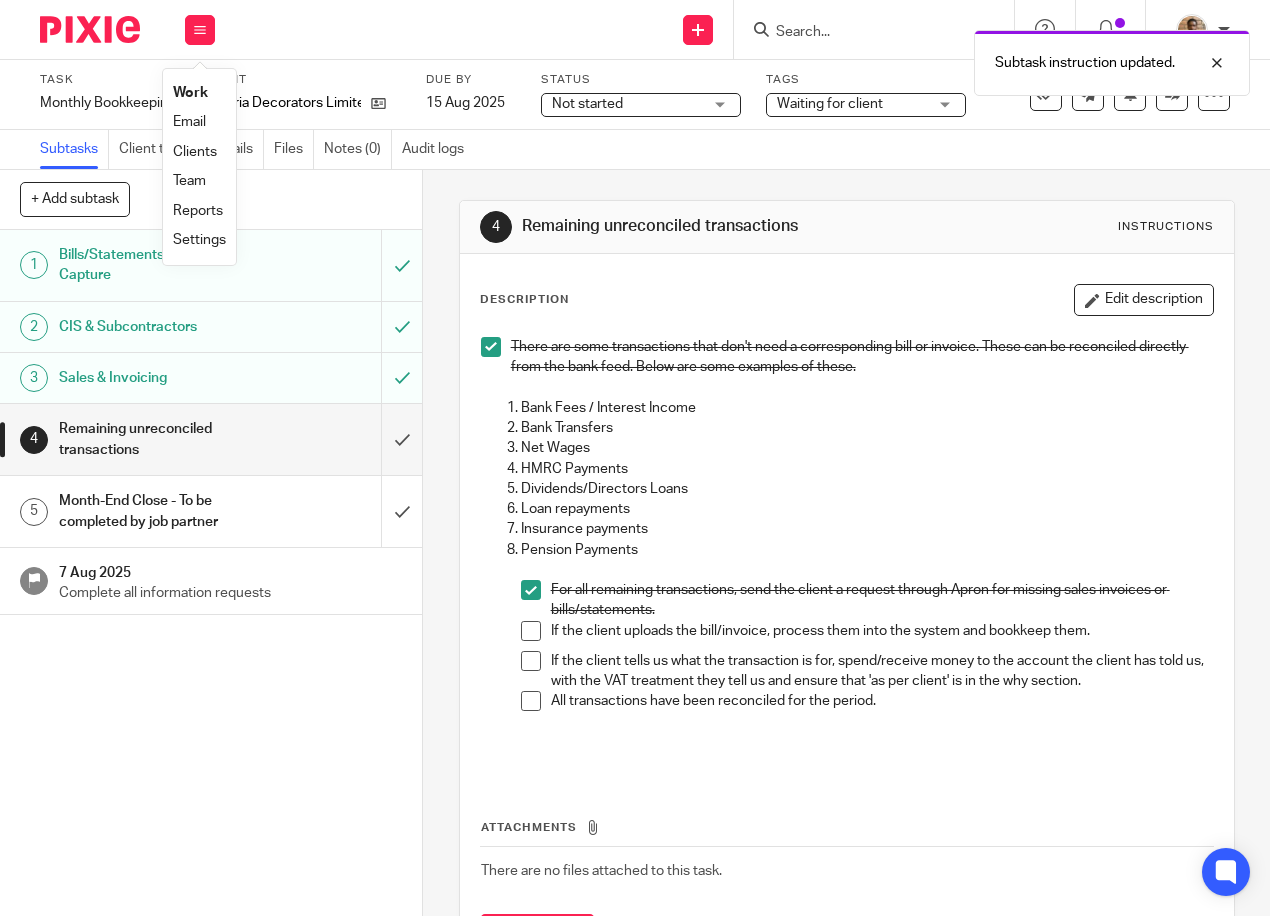 click on "Work" at bounding box center (190, 93) 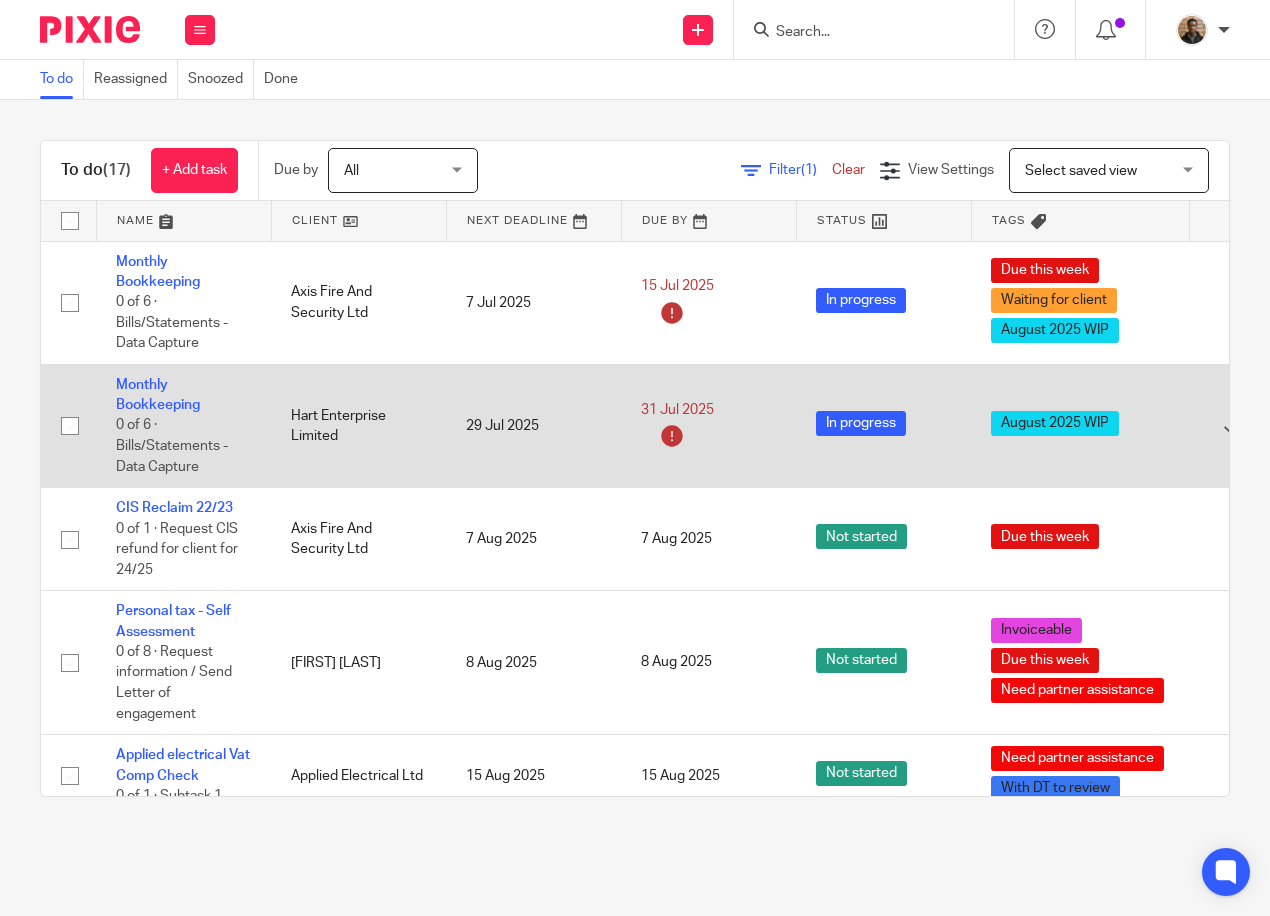 scroll, scrollTop: 0, scrollLeft: 0, axis: both 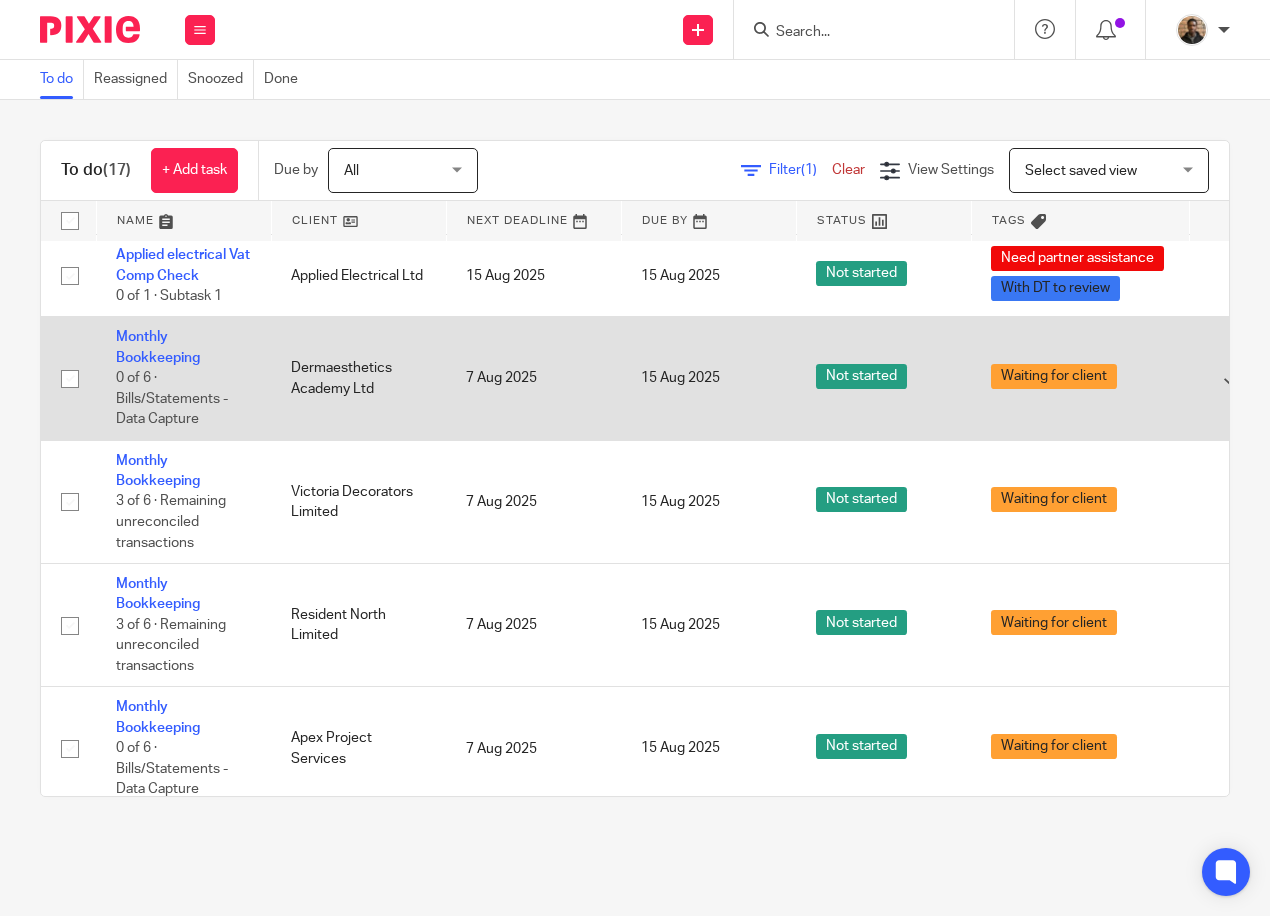 click at bounding box center (70, 379) 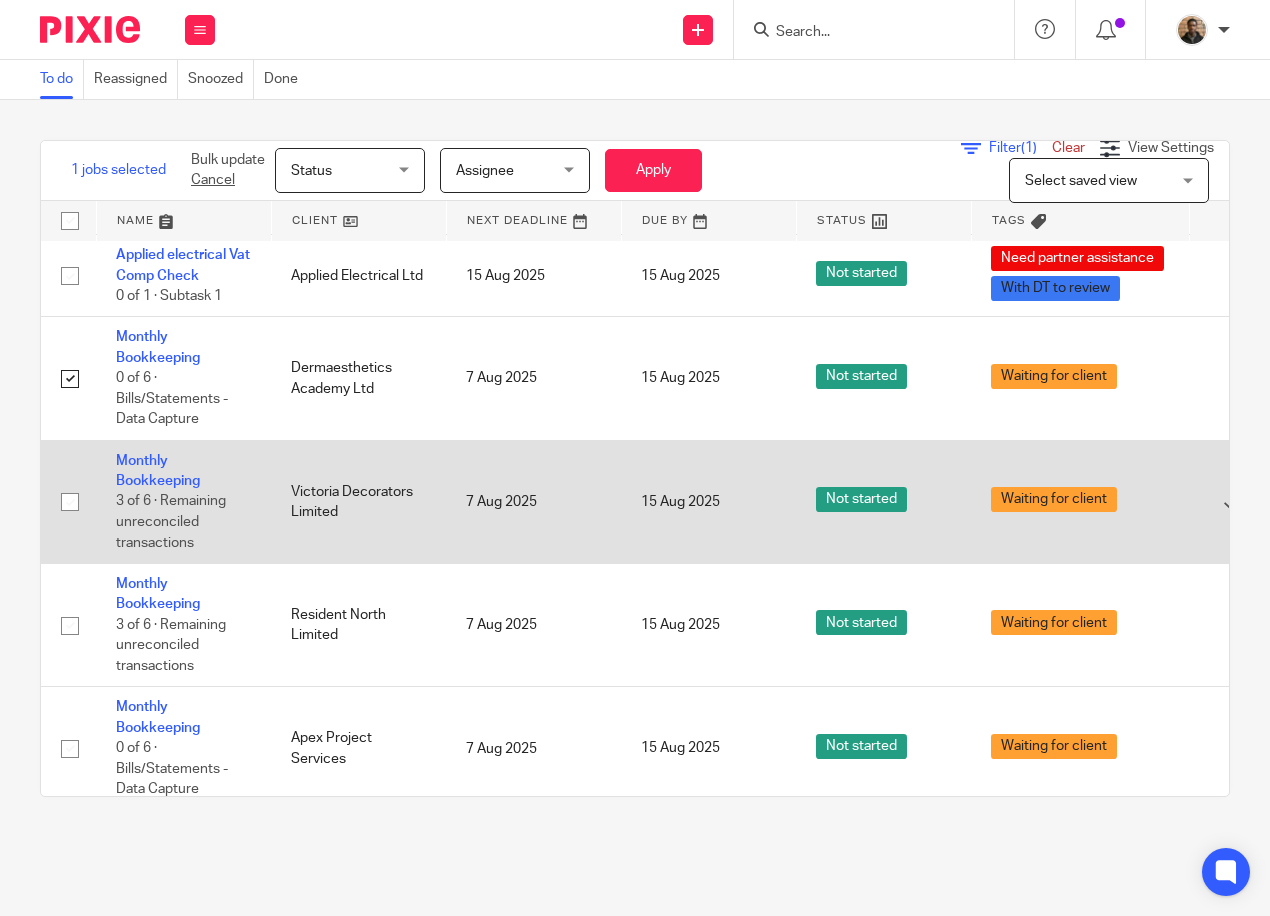 click at bounding box center (70, 502) 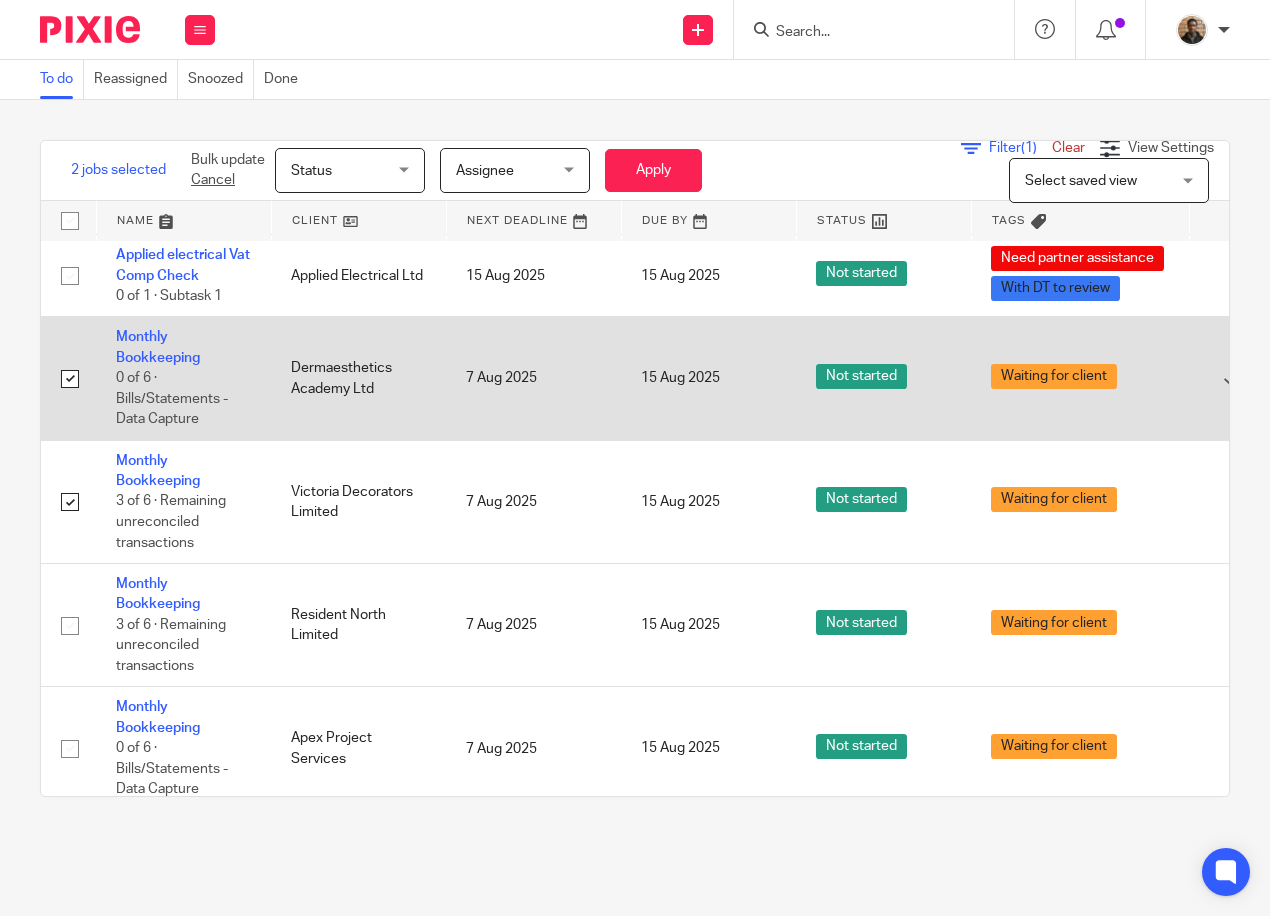click at bounding box center (70, 379) 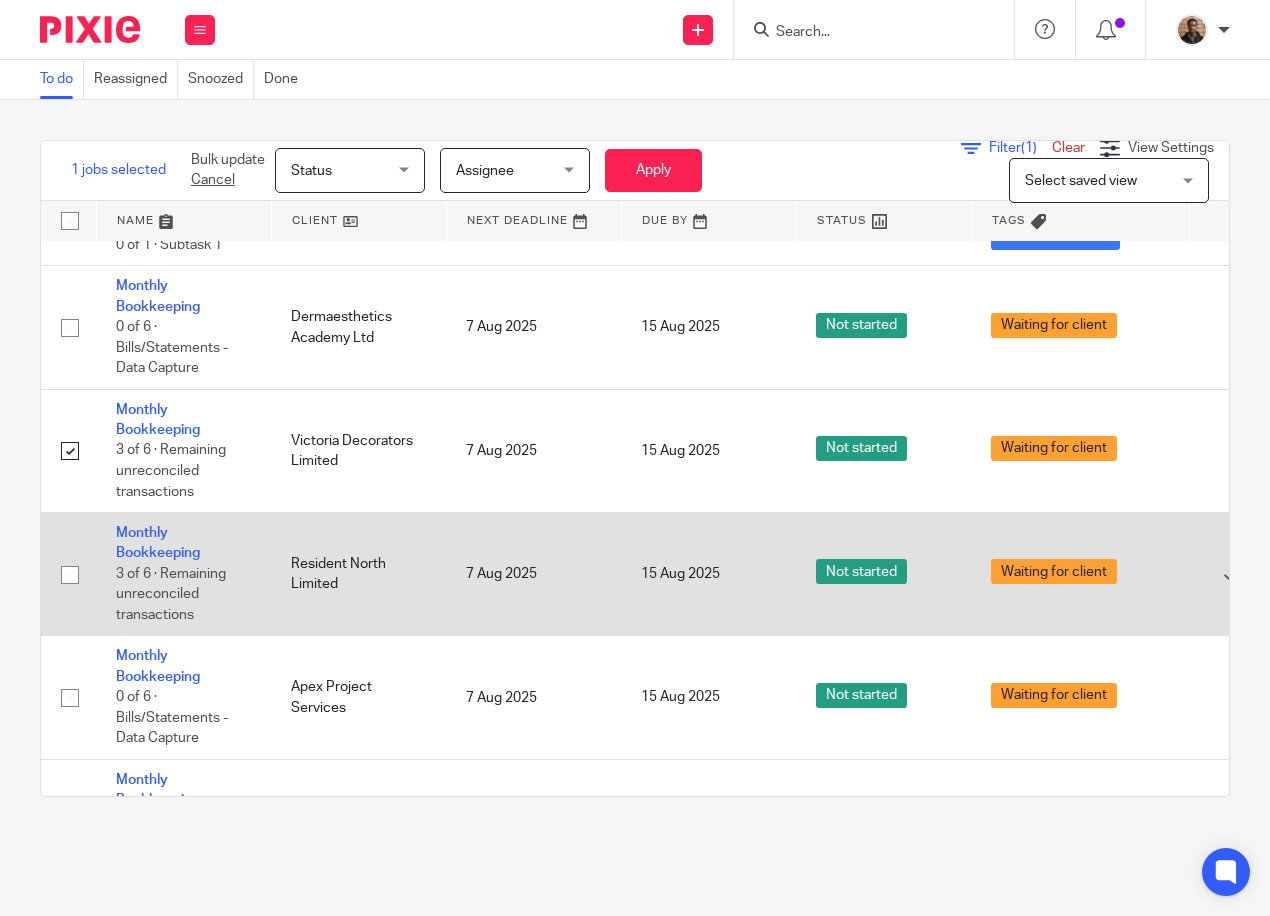 scroll, scrollTop: 600, scrollLeft: 0, axis: vertical 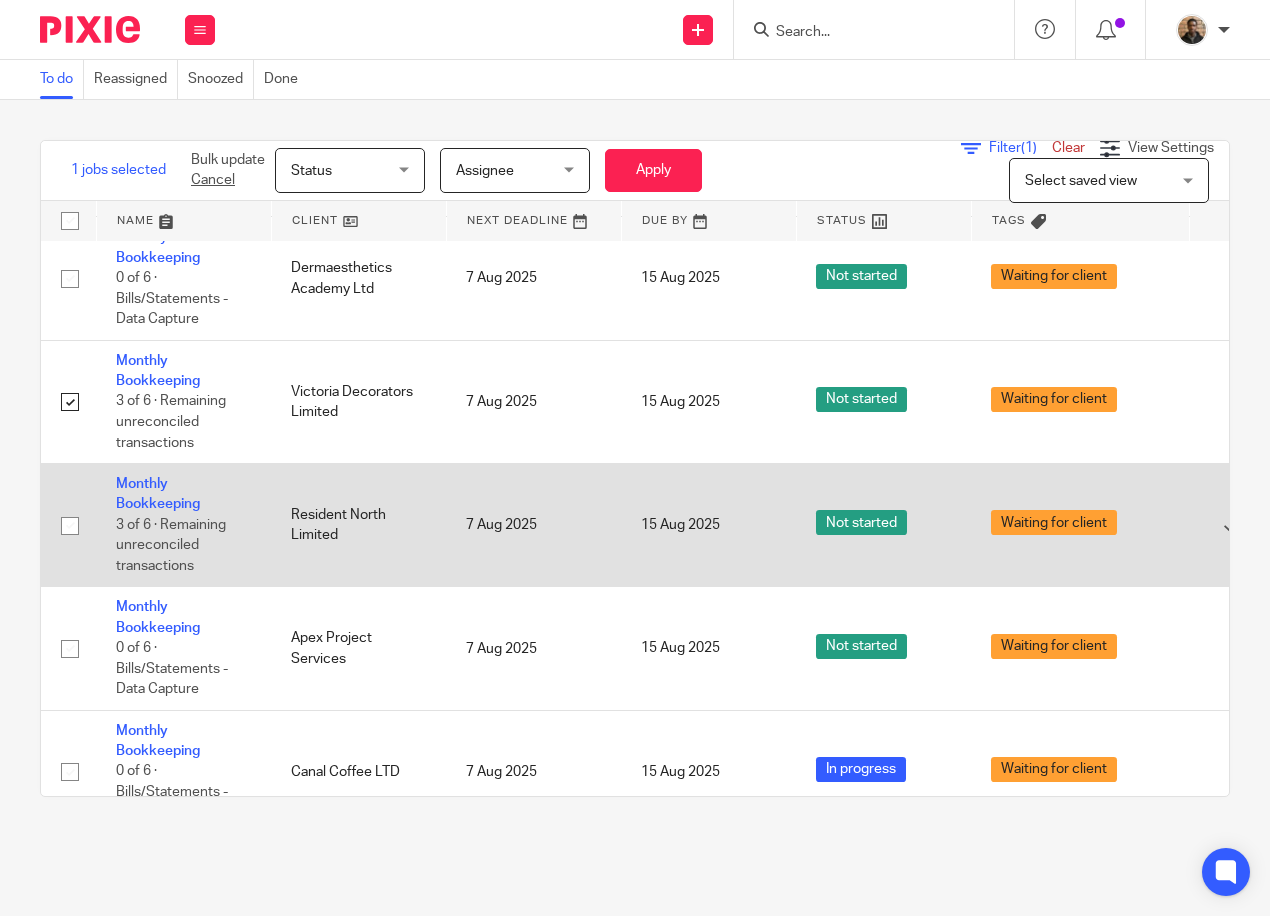 click at bounding box center [70, 526] 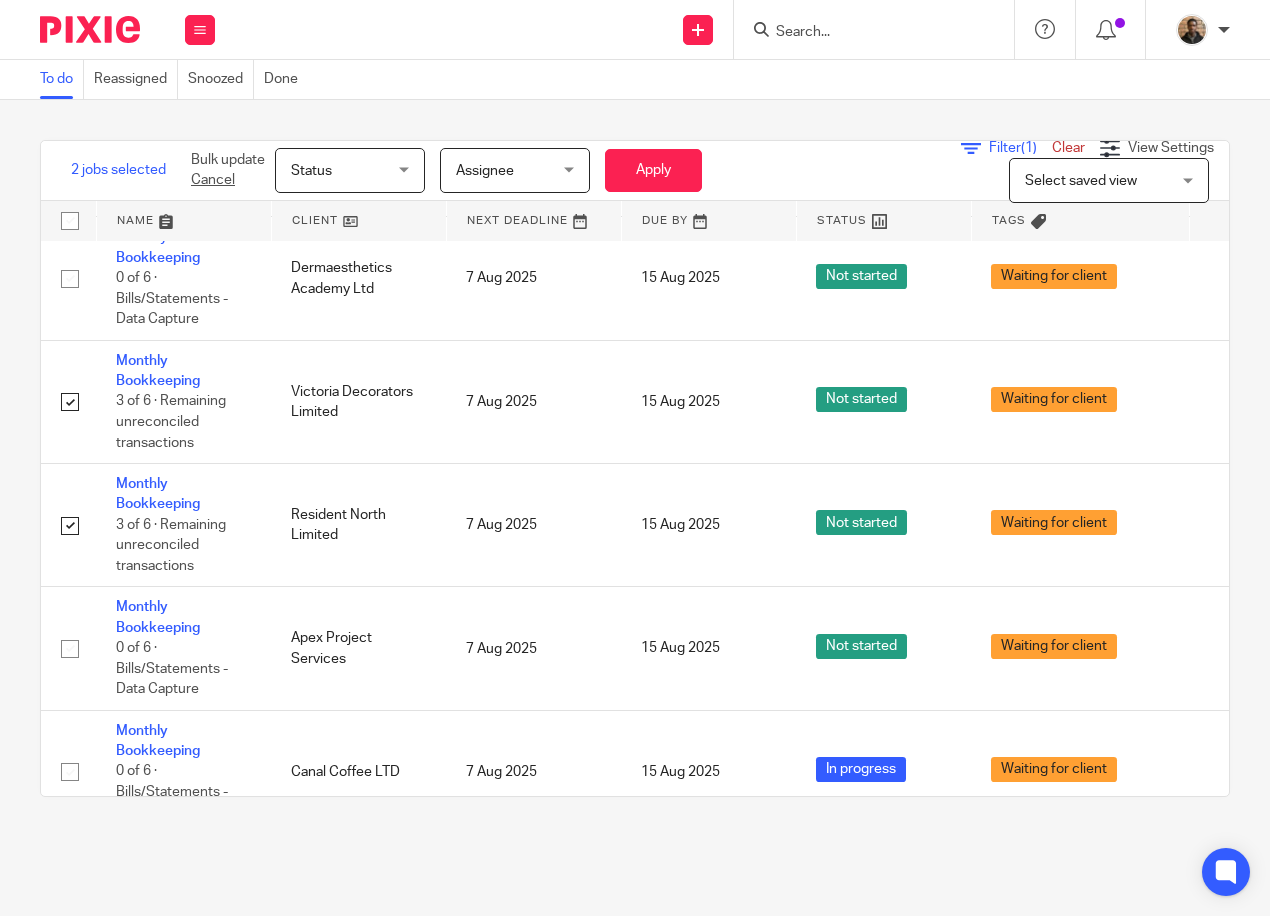click on "Status
Status" at bounding box center [350, 170] 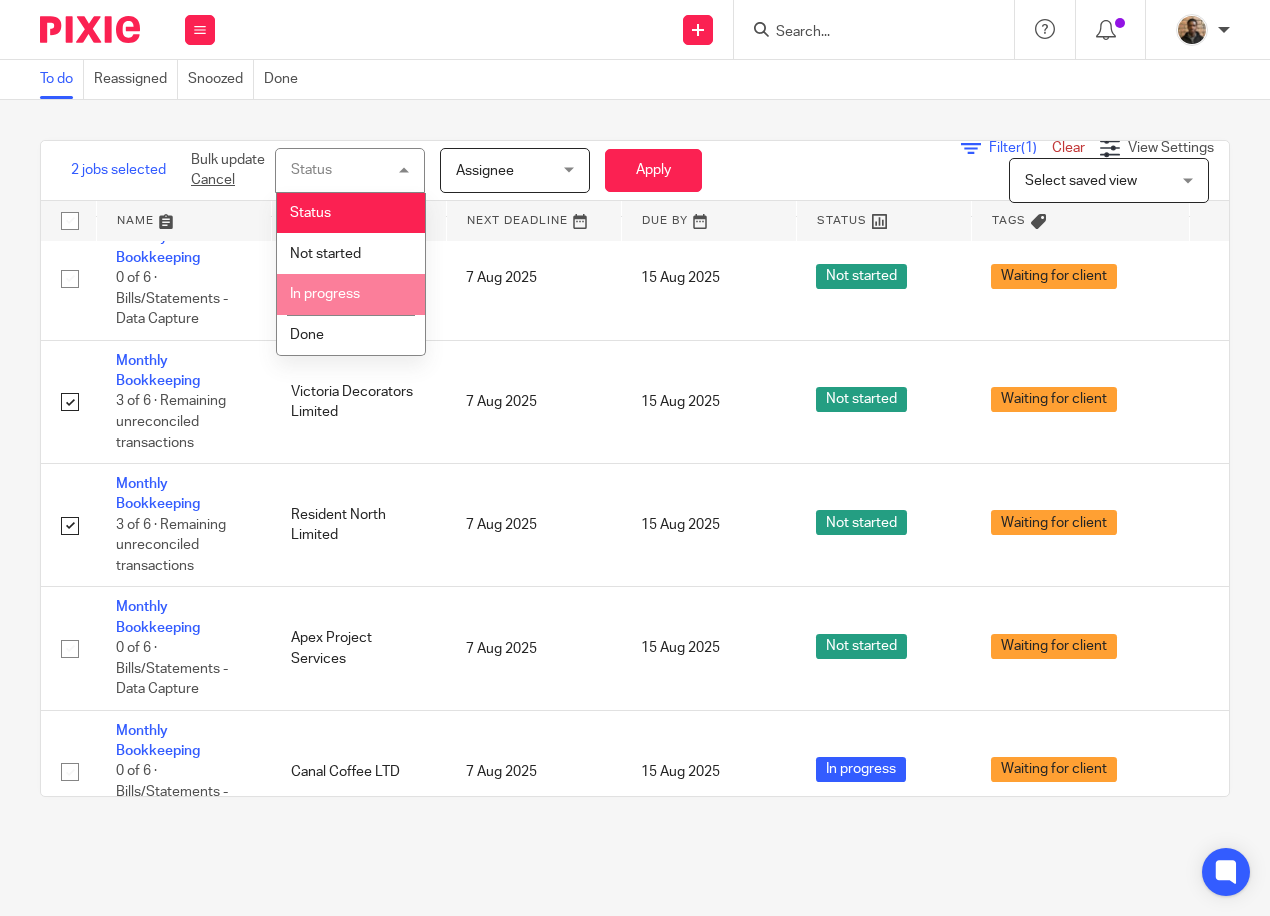 click on "In progress" at bounding box center (351, 294) 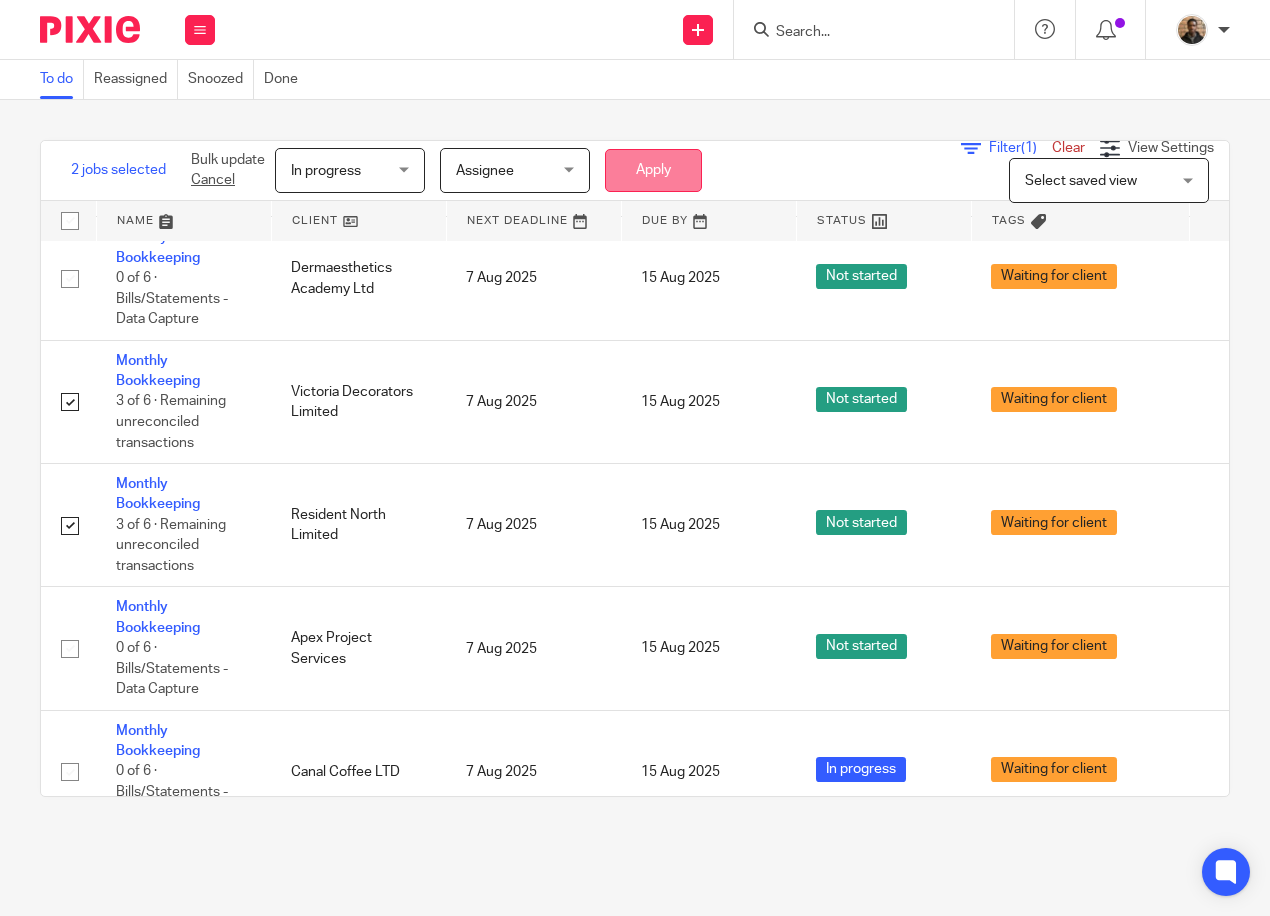 click on "Apply" at bounding box center (653, 170) 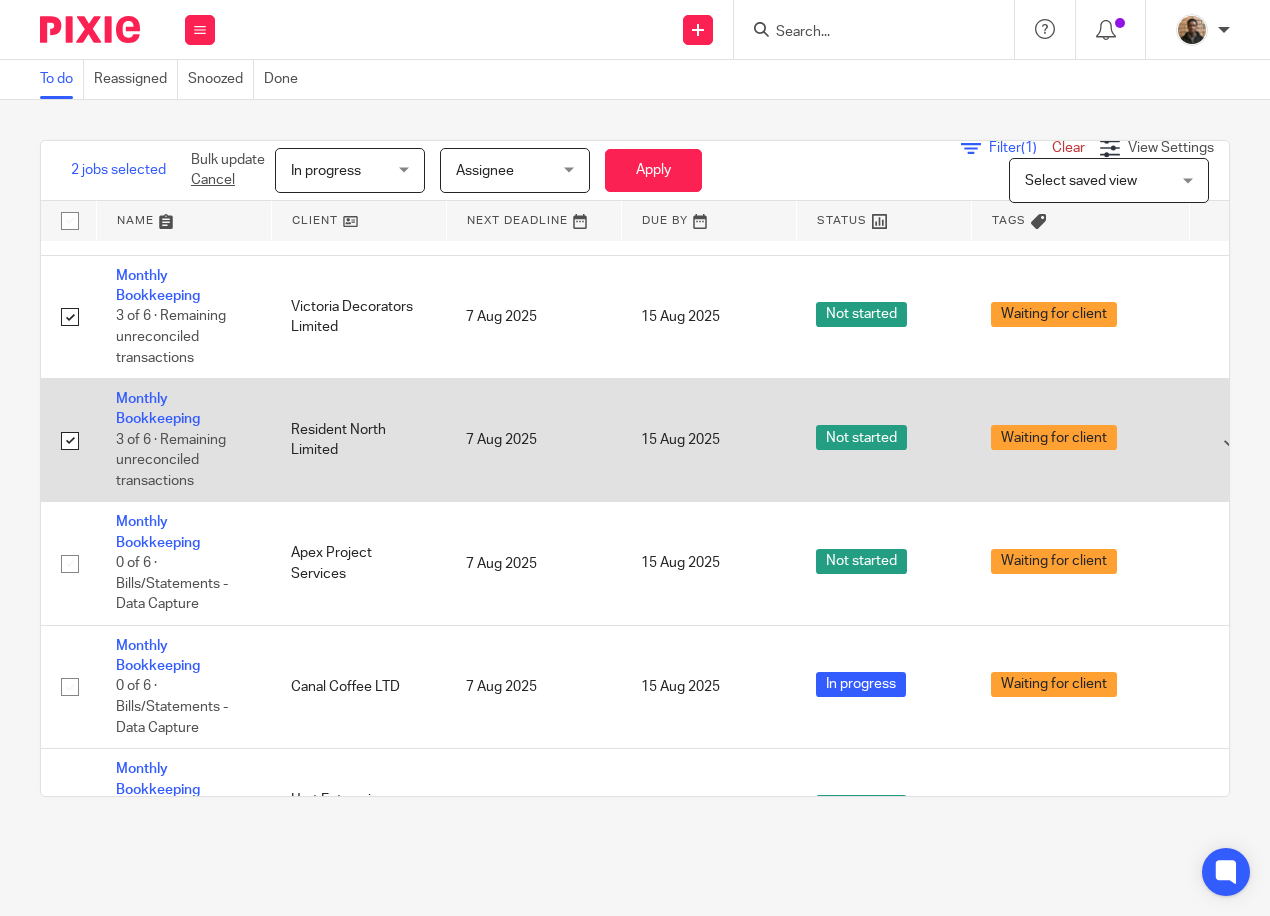 scroll, scrollTop: 791, scrollLeft: 0, axis: vertical 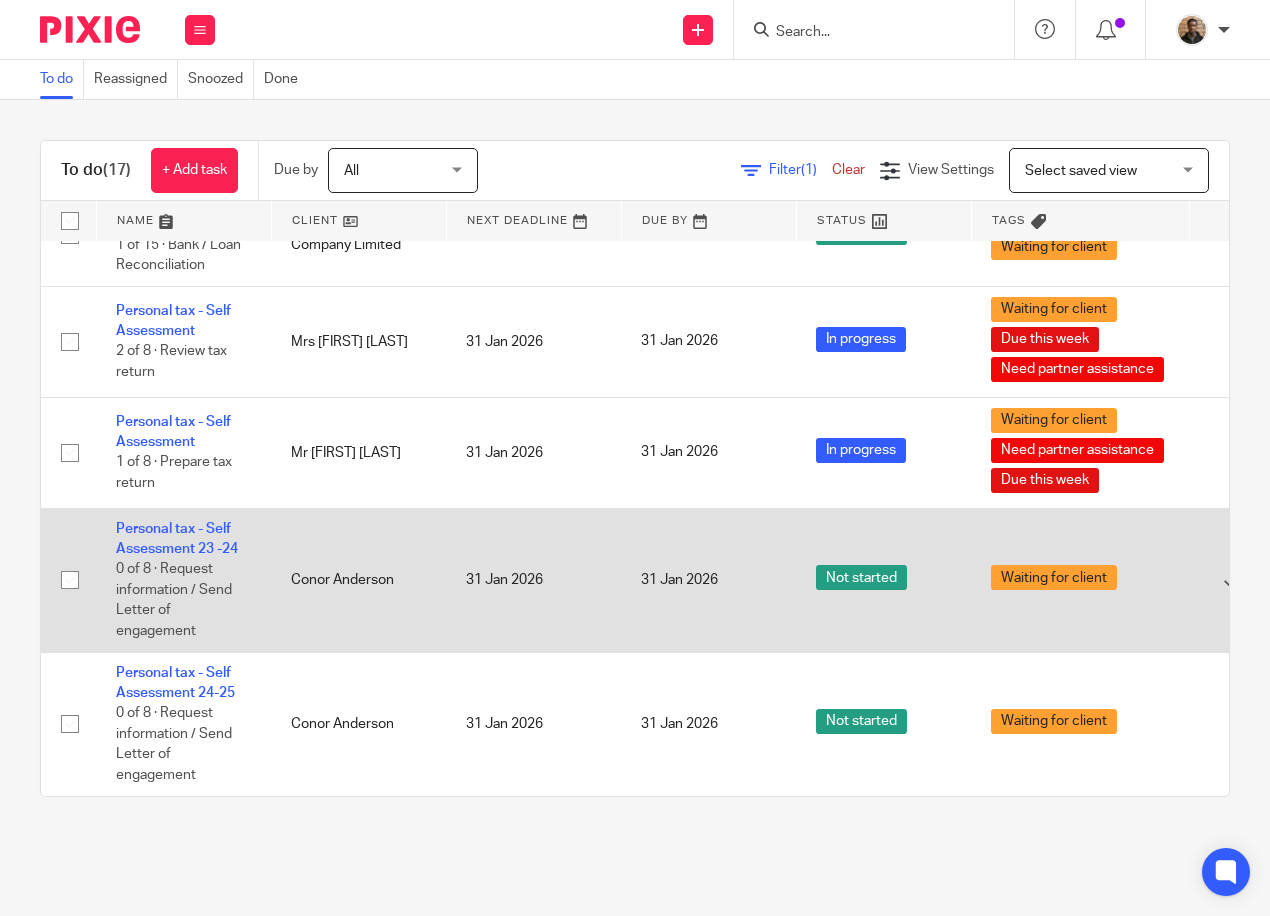 click at bounding box center [70, 580] 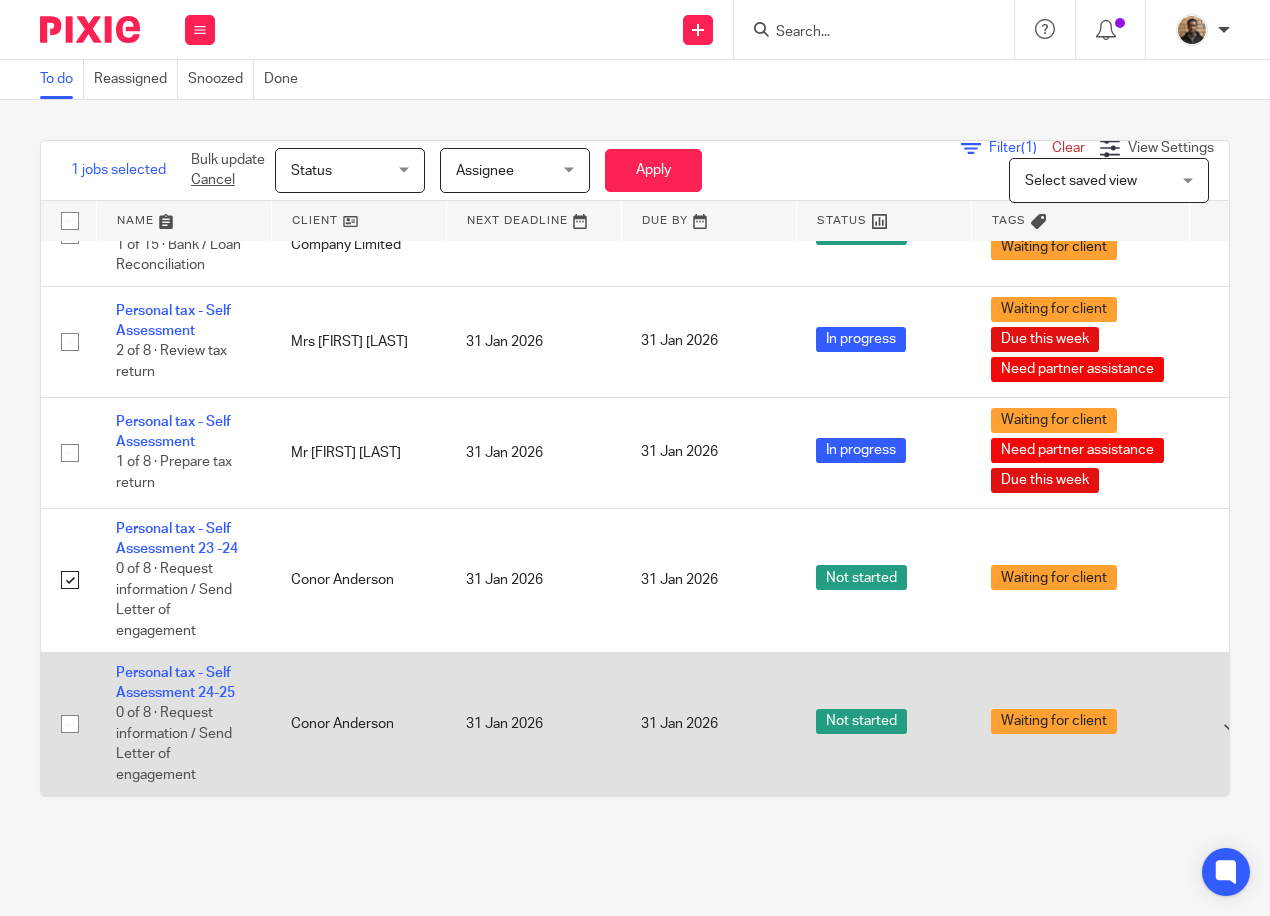 drag, startPoint x: 75, startPoint y: 704, endPoint x: 90, endPoint y: 670, distance: 37.161808 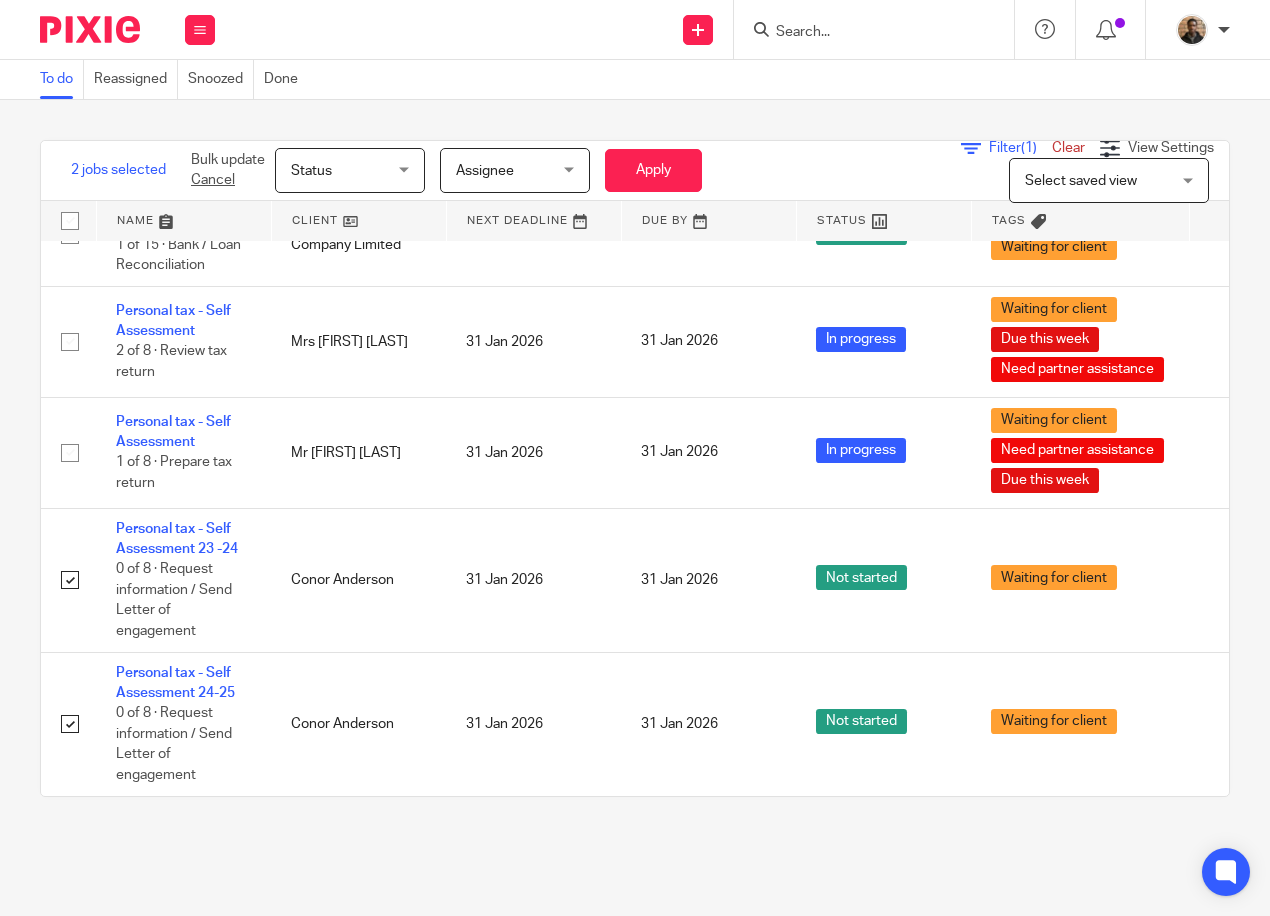 click on "Status" at bounding box center [344, 170] 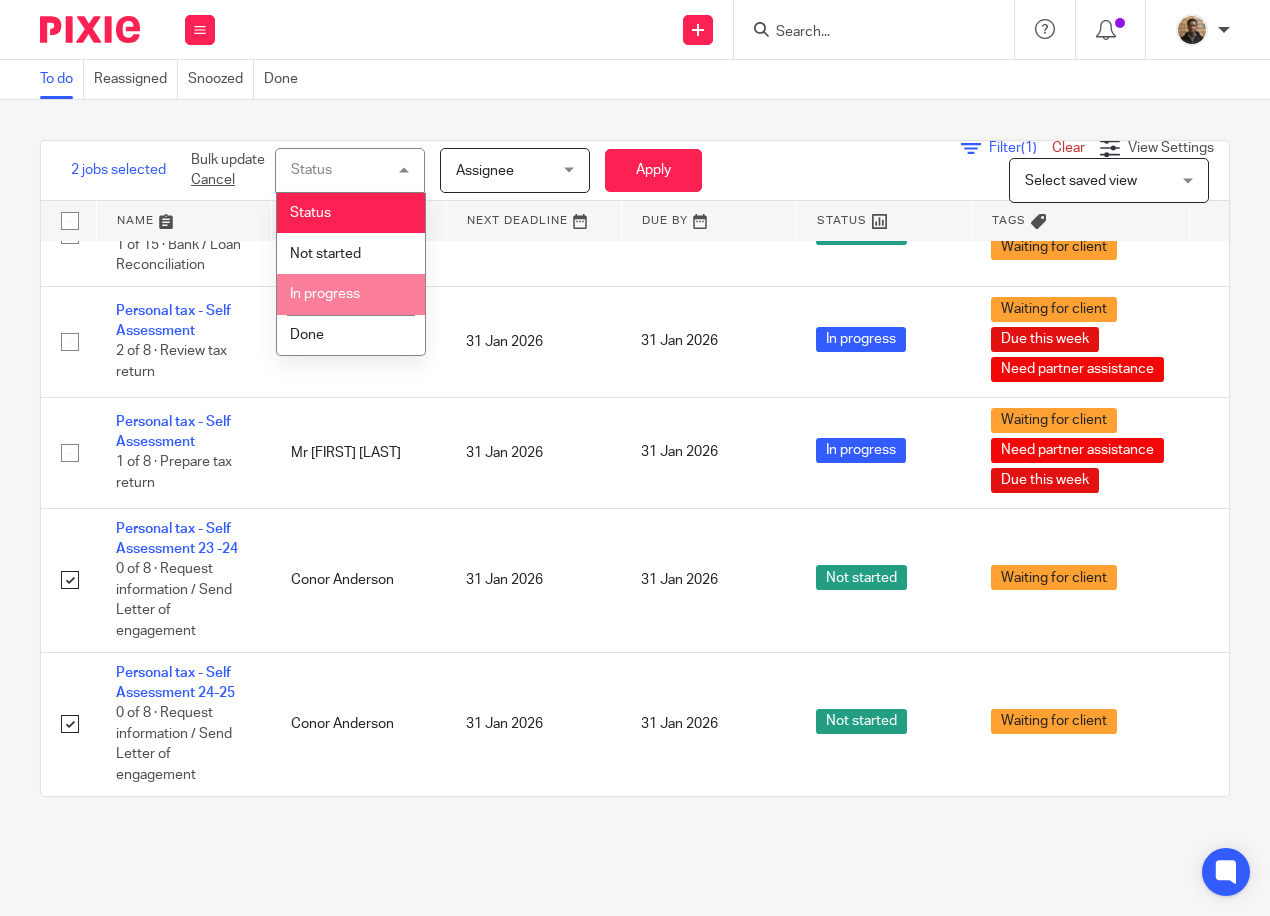 click on "In progress" at bounding box center (351, 294) 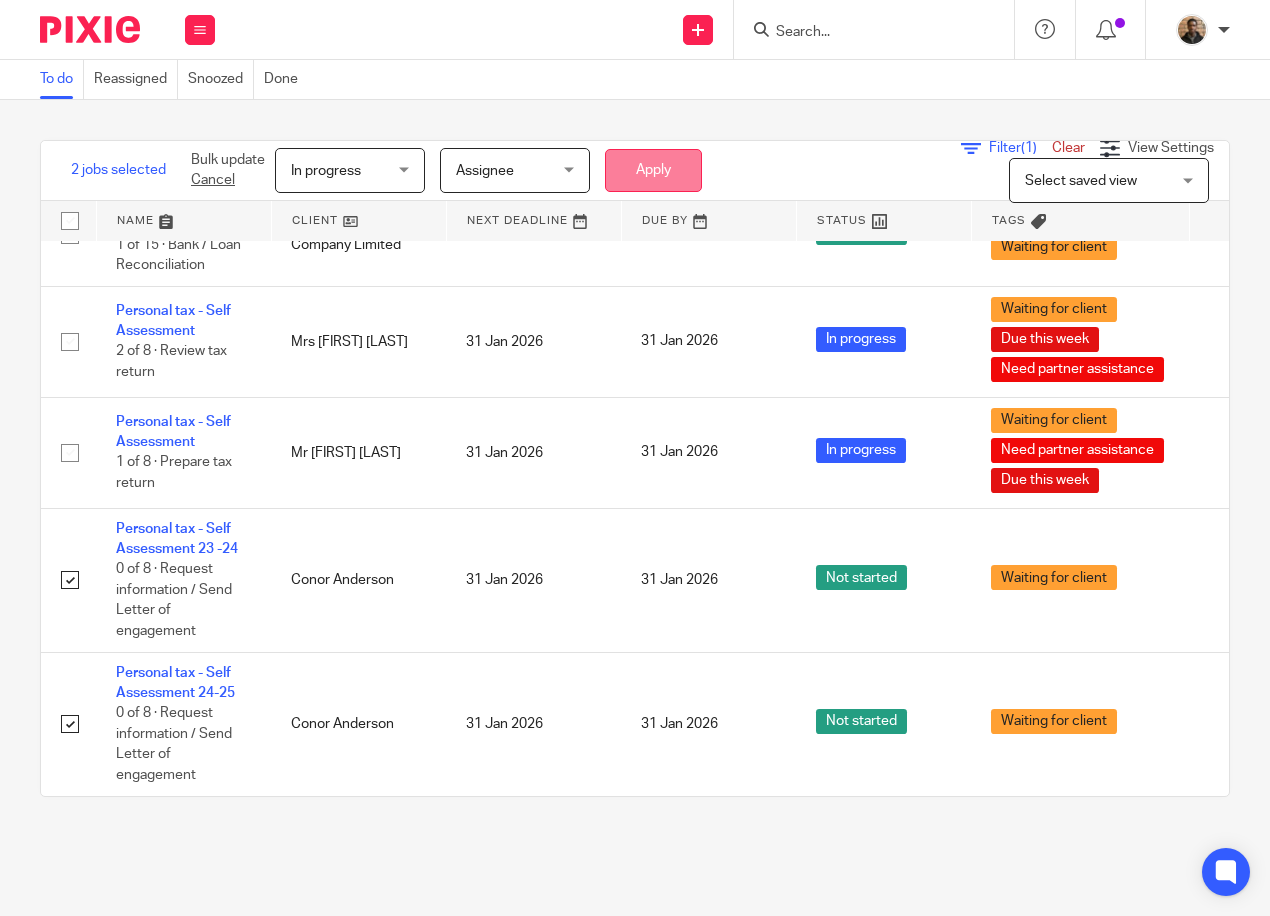 click on "Apply" at bounding box center [653, 170] 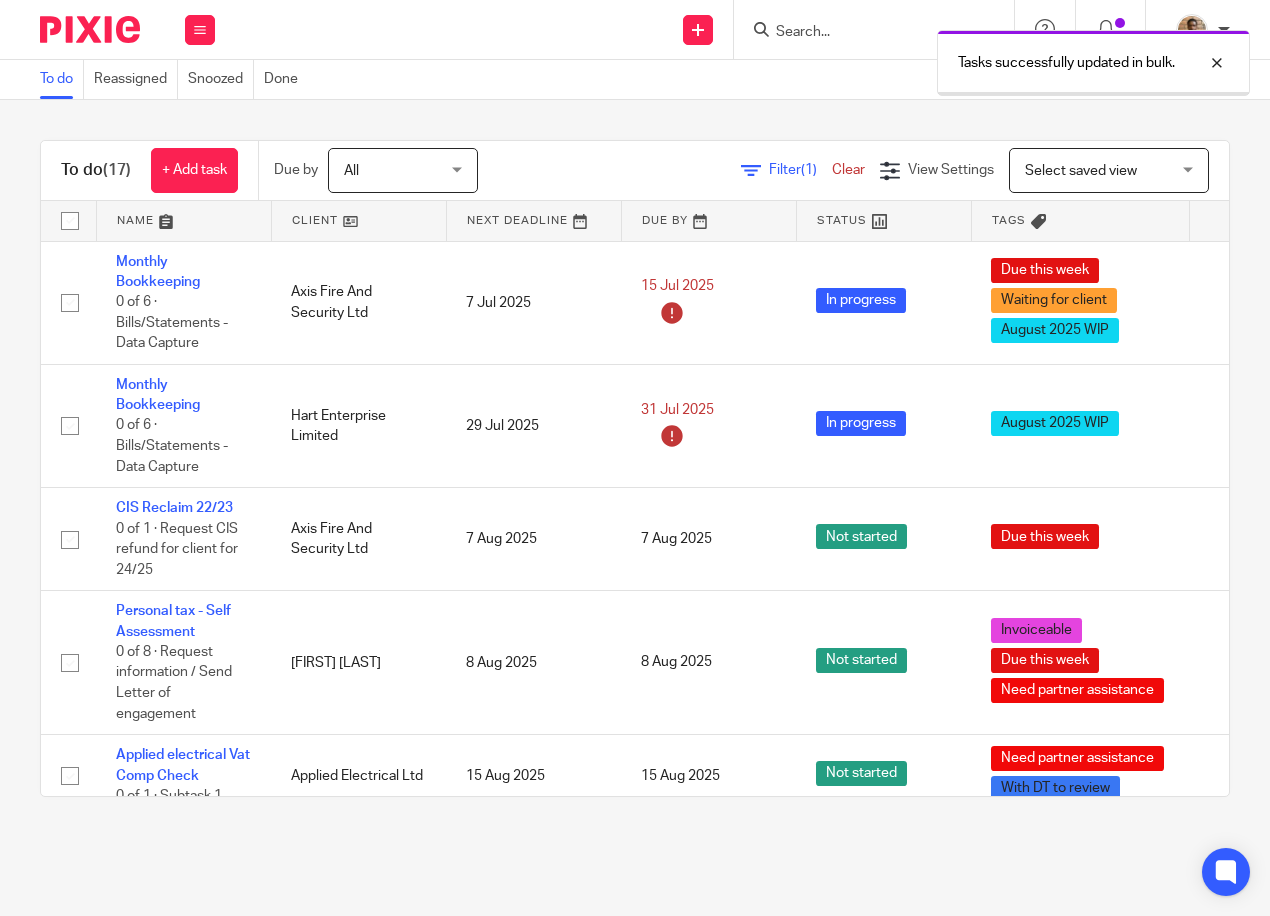 scroll, scrollTop: 0, scrollLeft: 0, axis: both 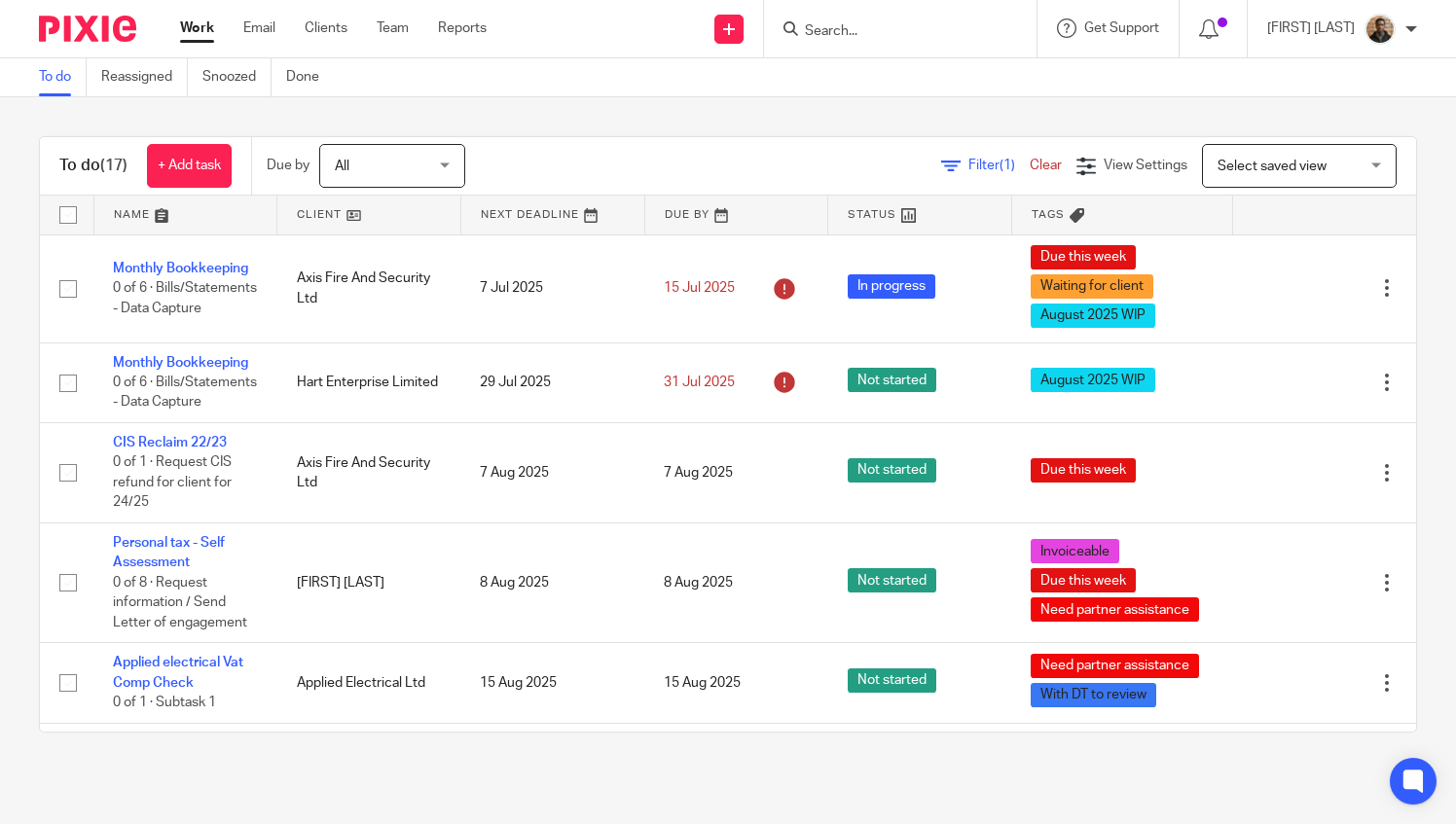 click on "Select saved view
Select saved view" at bounding box center [1299, 165] 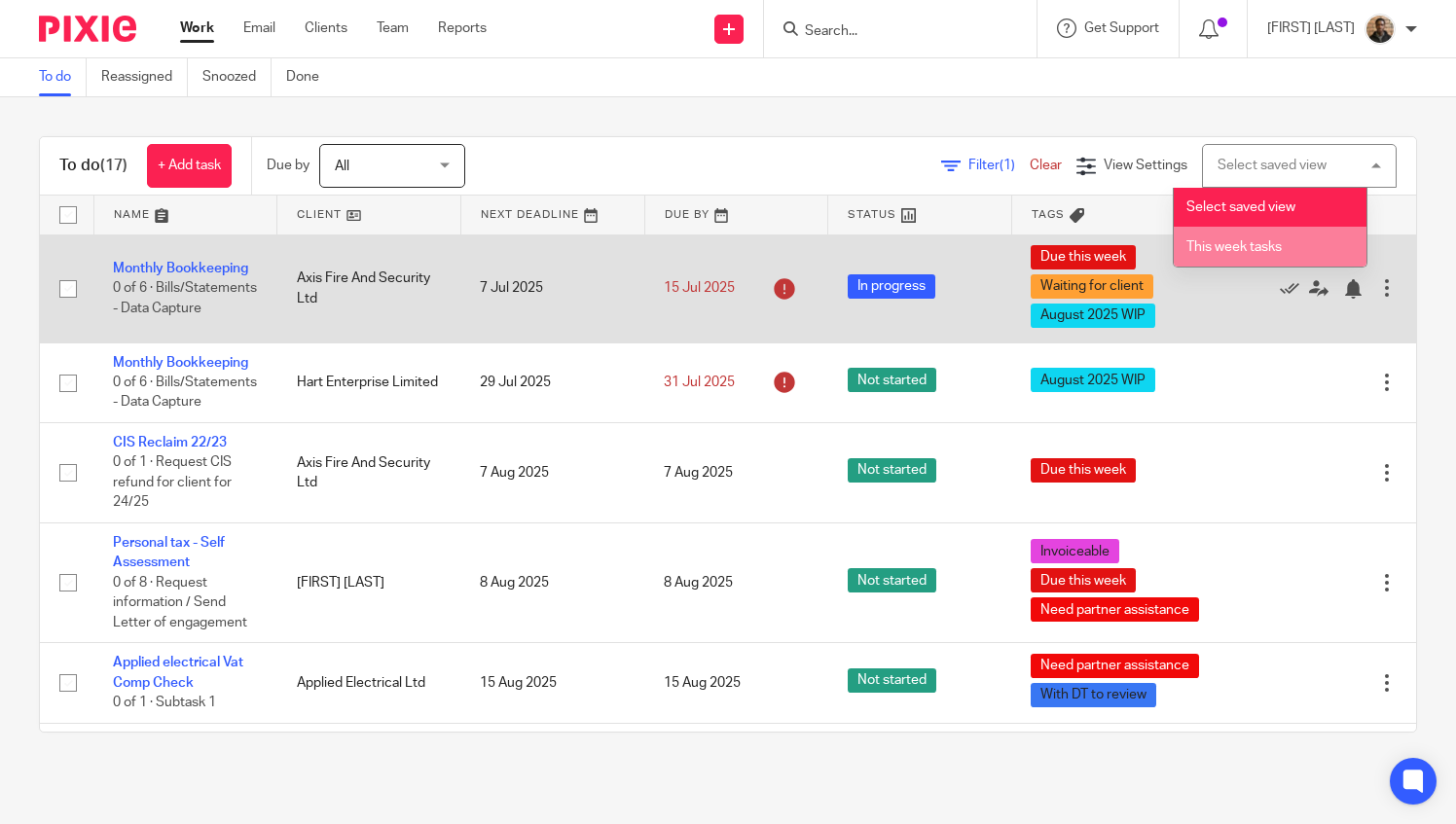 click on "This week tasks" at bounding box center (1234, 247) 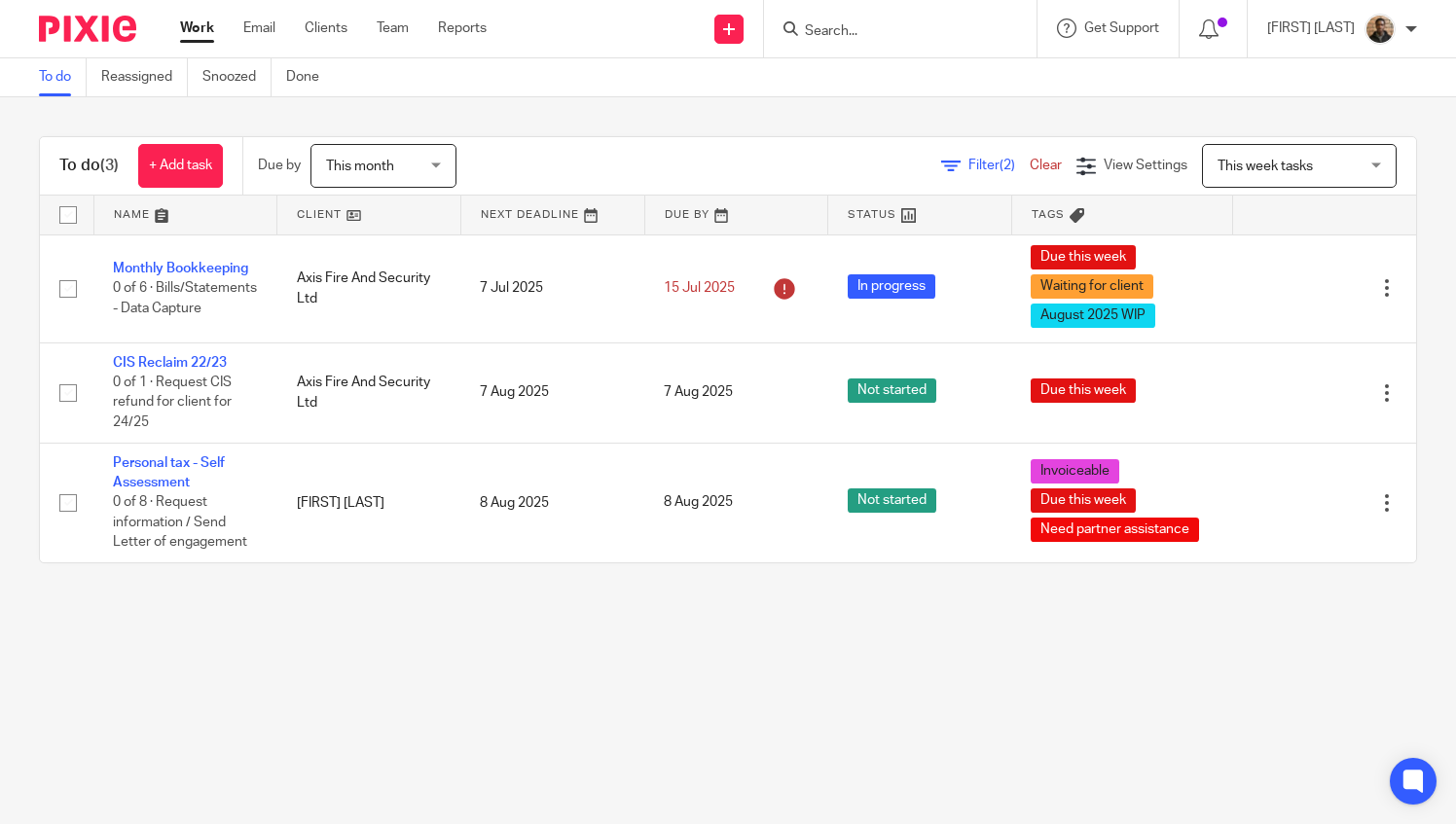 scroll, scrollTop: 0, scrollLeft: 0, axis: both 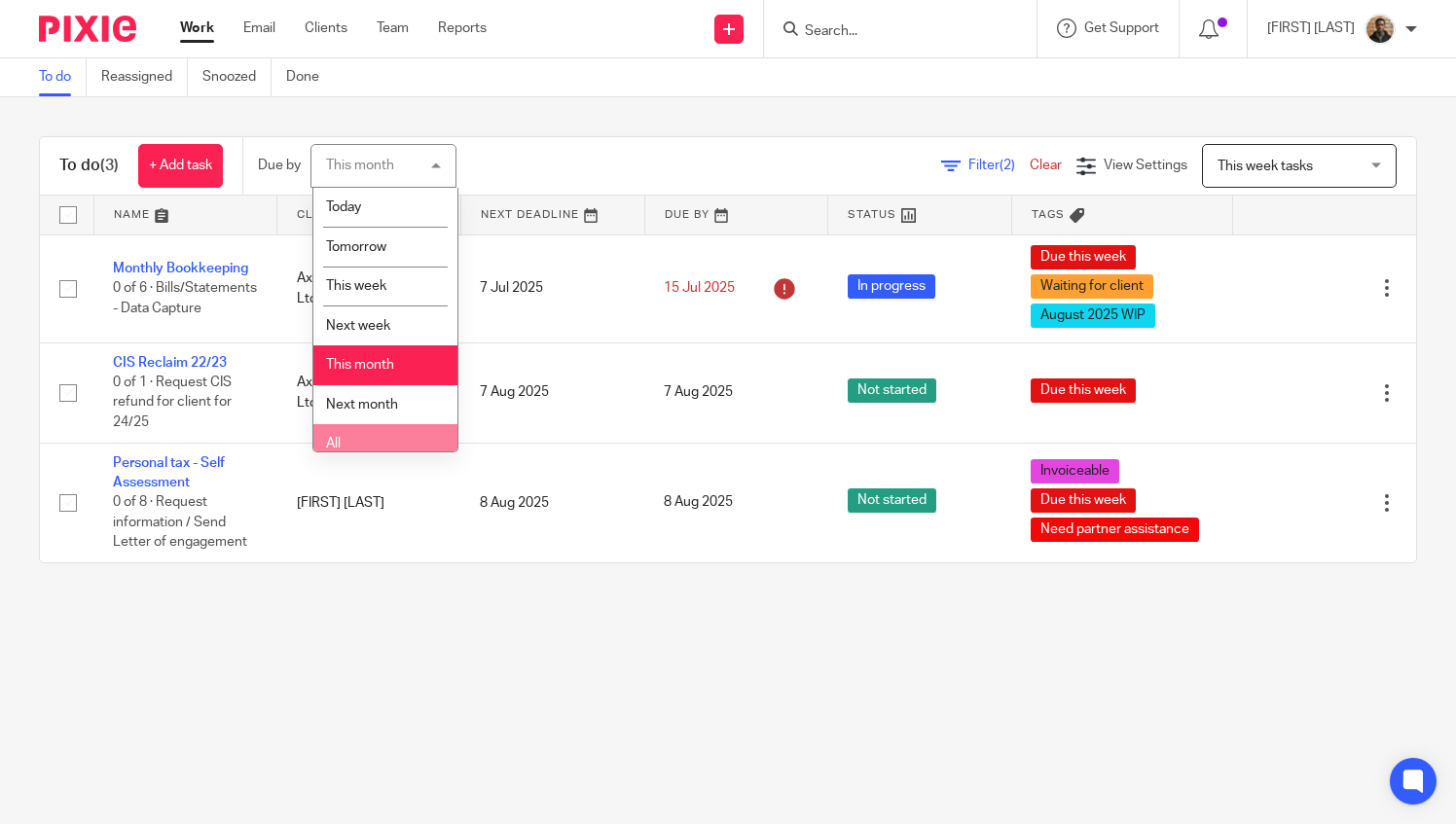 click on "All" at bounding box center [385, 444] 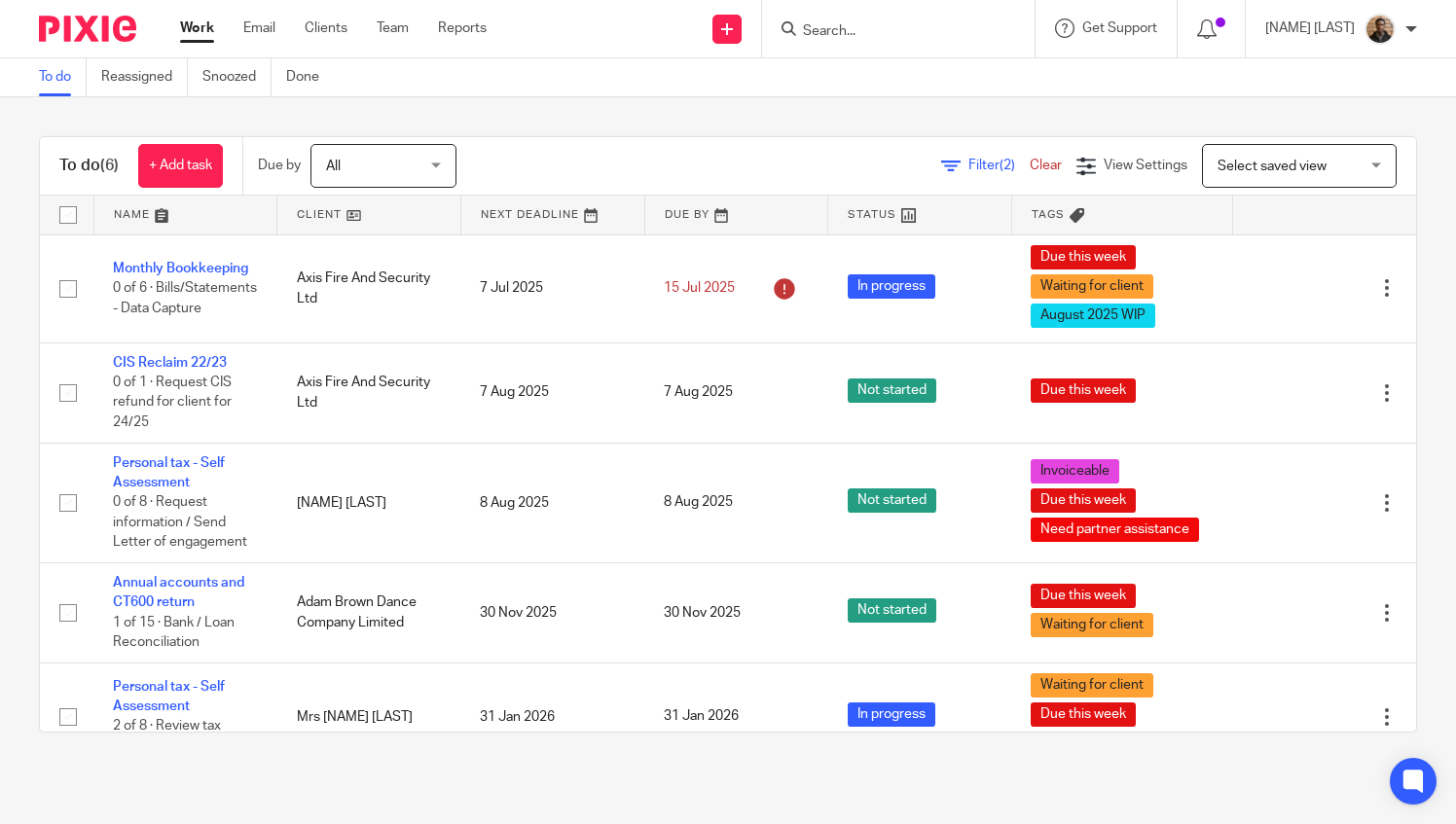 scroll, scrollTop: 0, scrollLeft: 0, axis: both 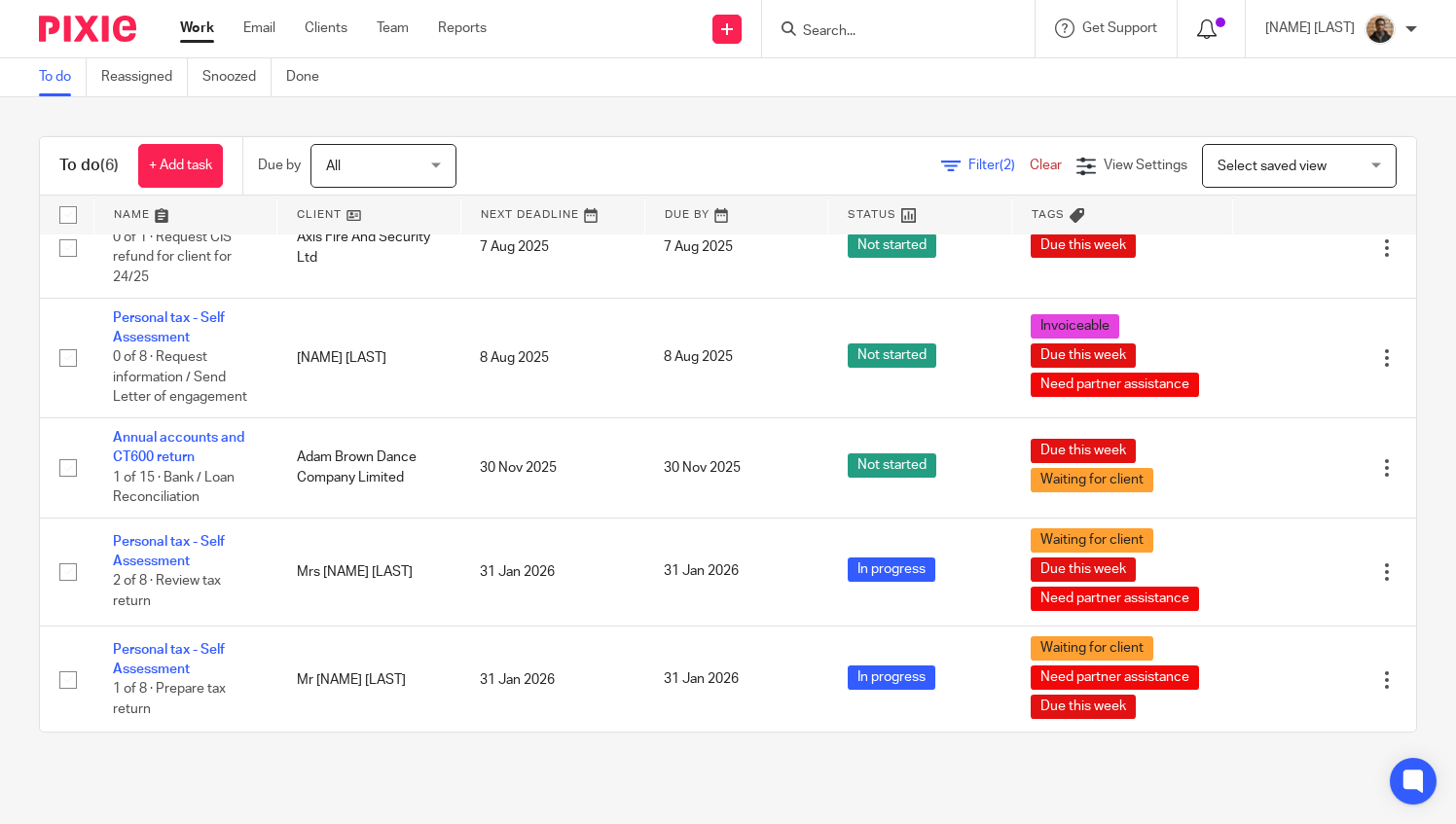 click at bounding box center [1207, 29] 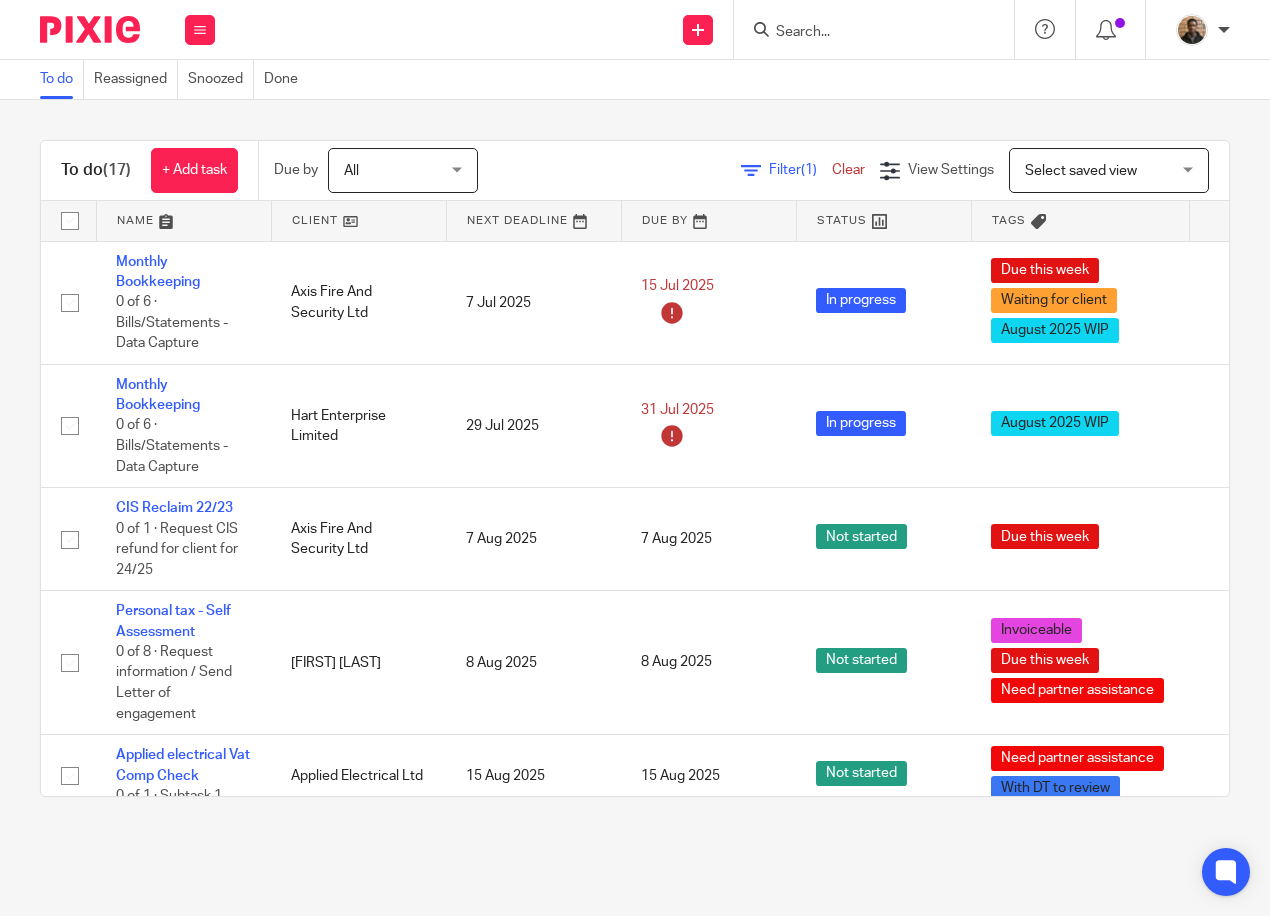 scroll, scrollTop: 0, scrollLeft: 0, axis: both 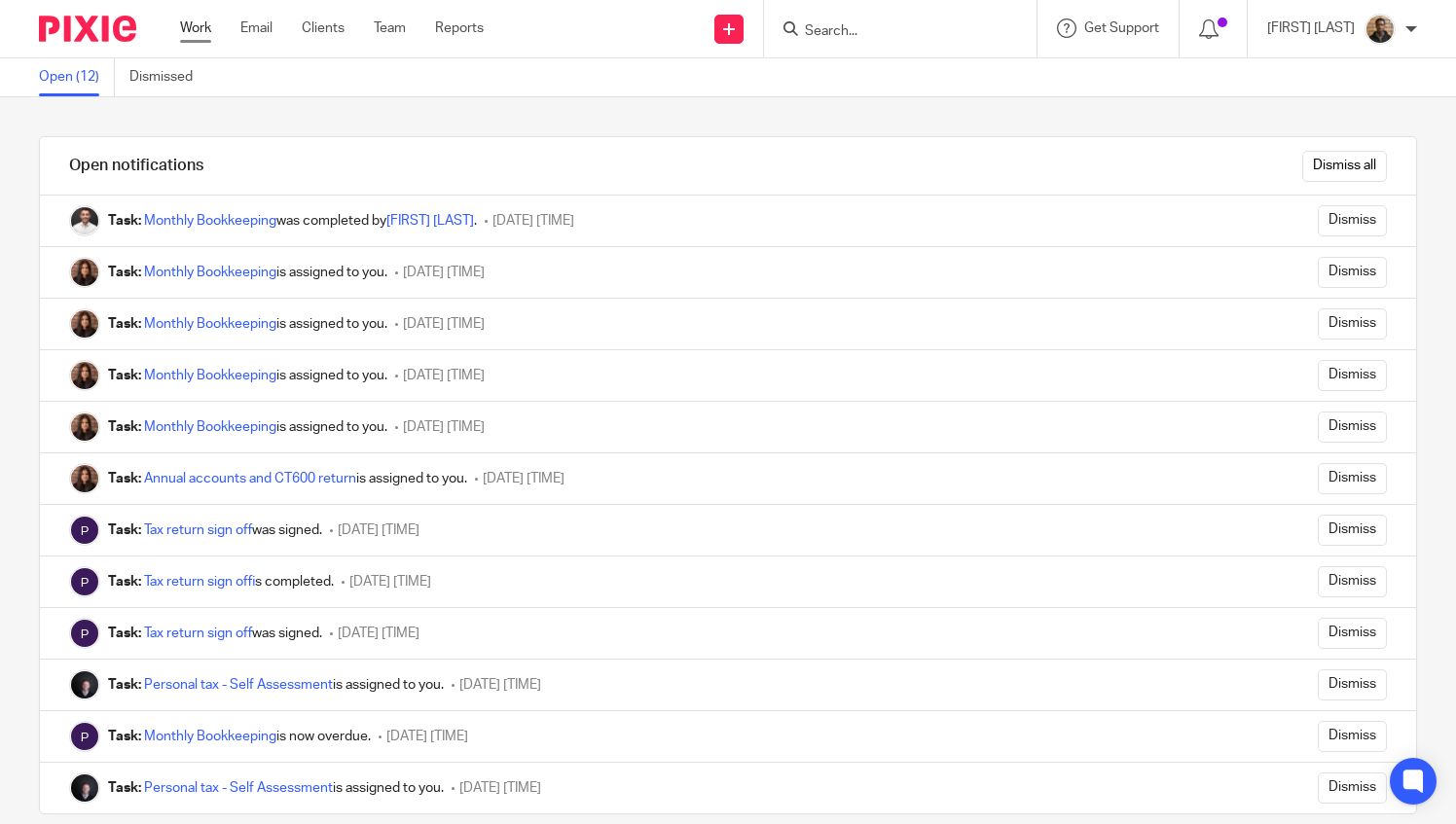 click on "Work" at bounding box center [196, 28] 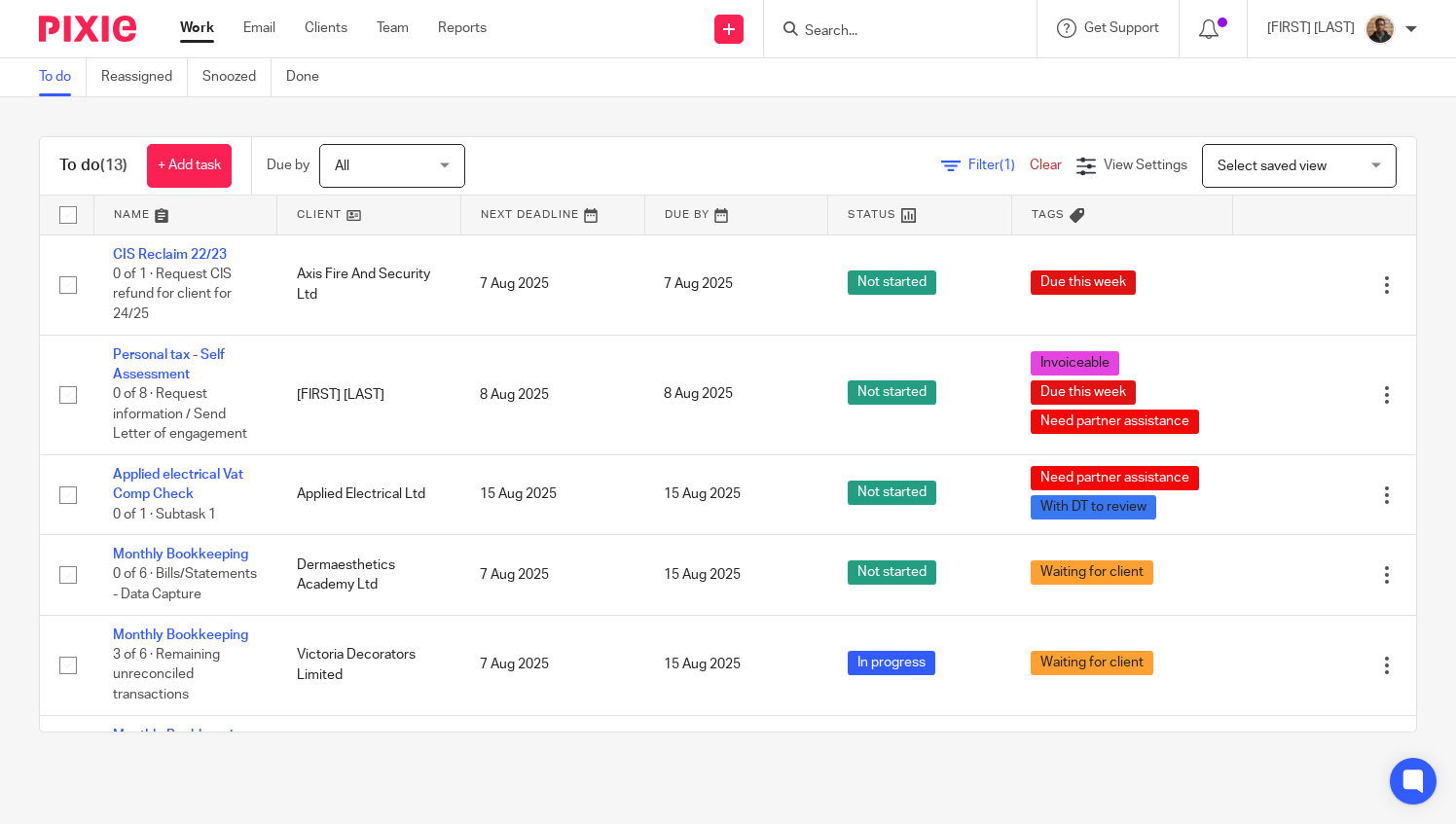 scroll, scrollTop: 0, scrollLeft: 0, axis: both 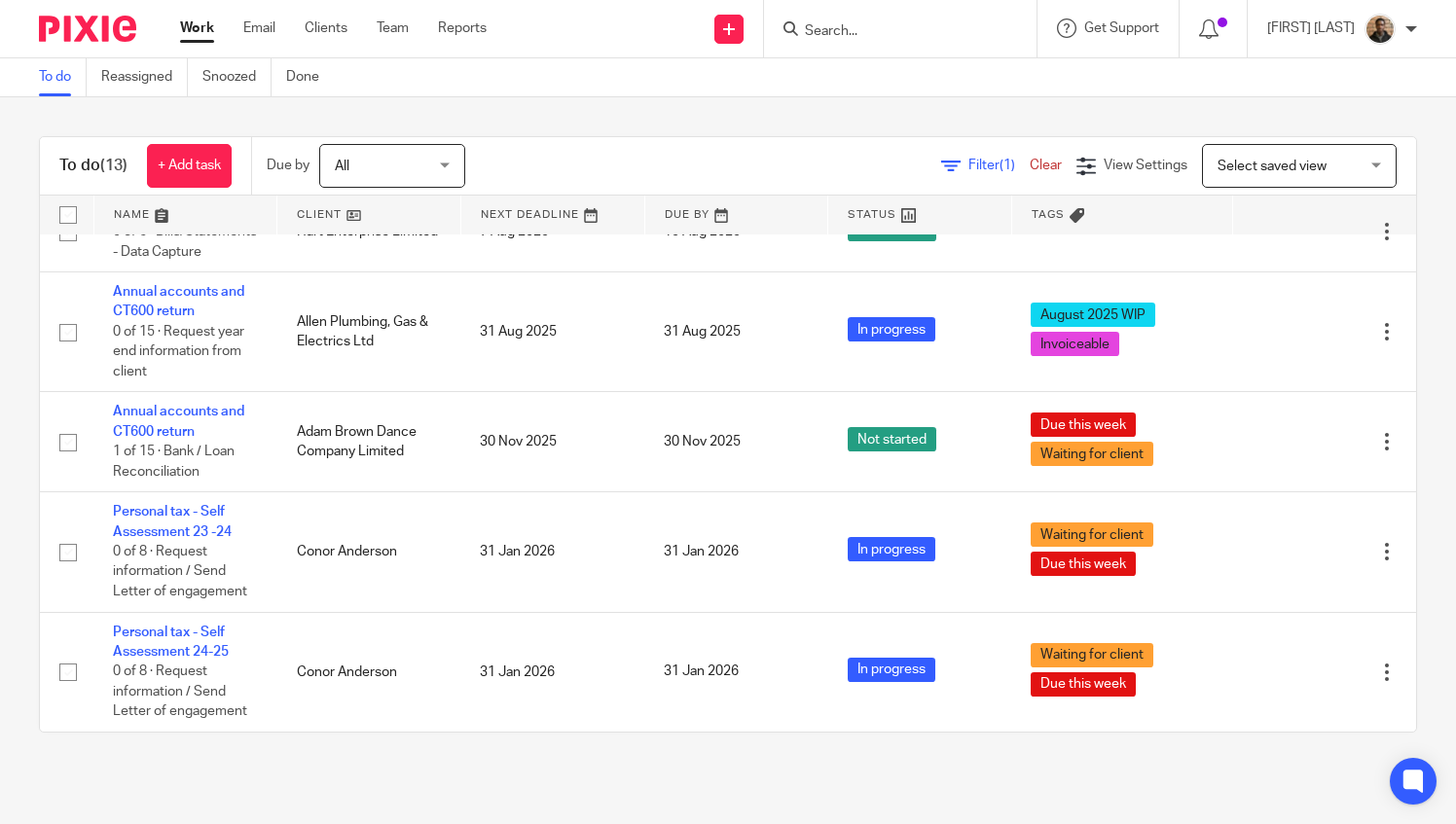 click at bounding box center [900, 28] 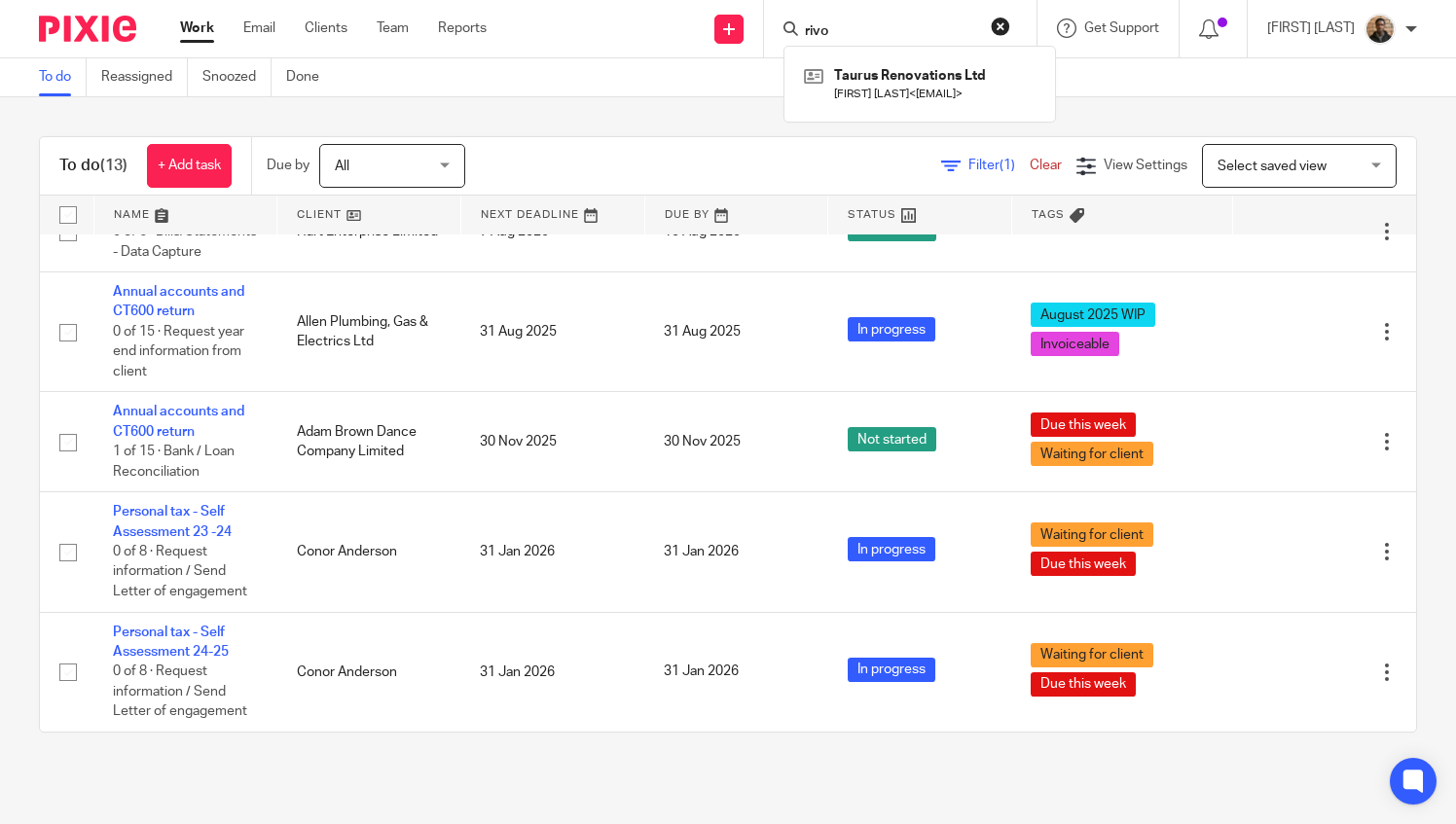 type on "rivo" 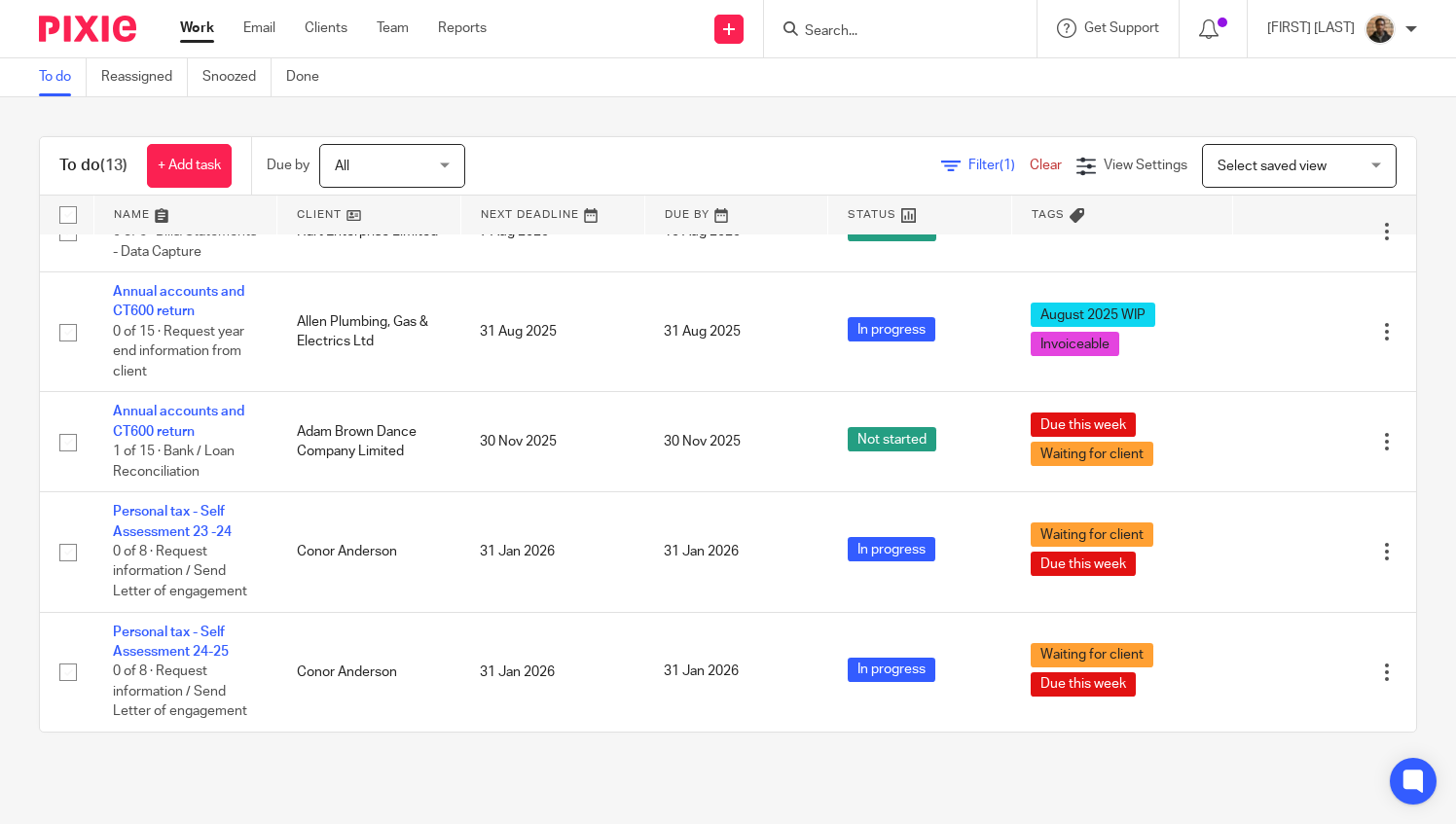 click at bounding box center [900, 28] 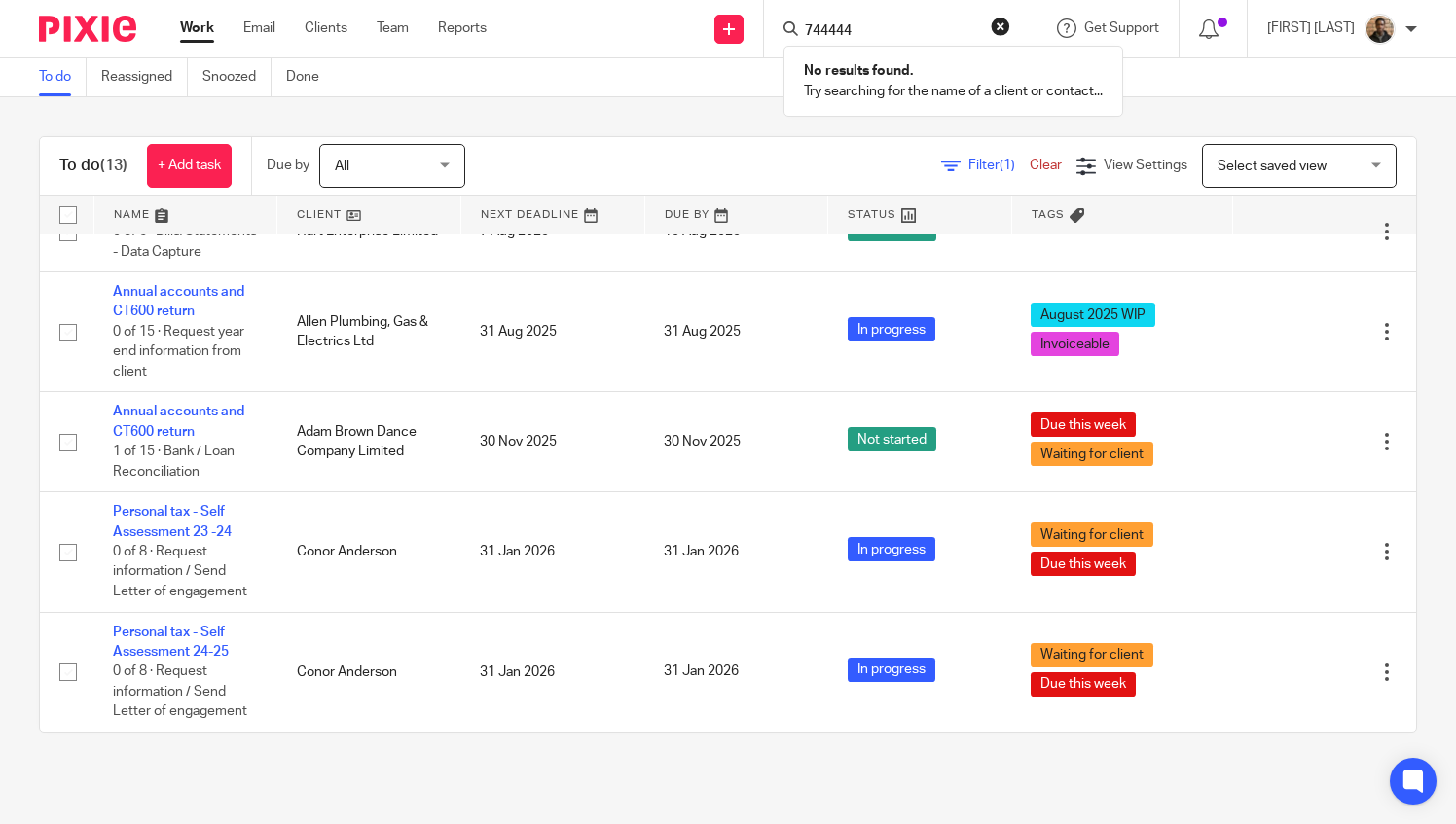 type on "744444" 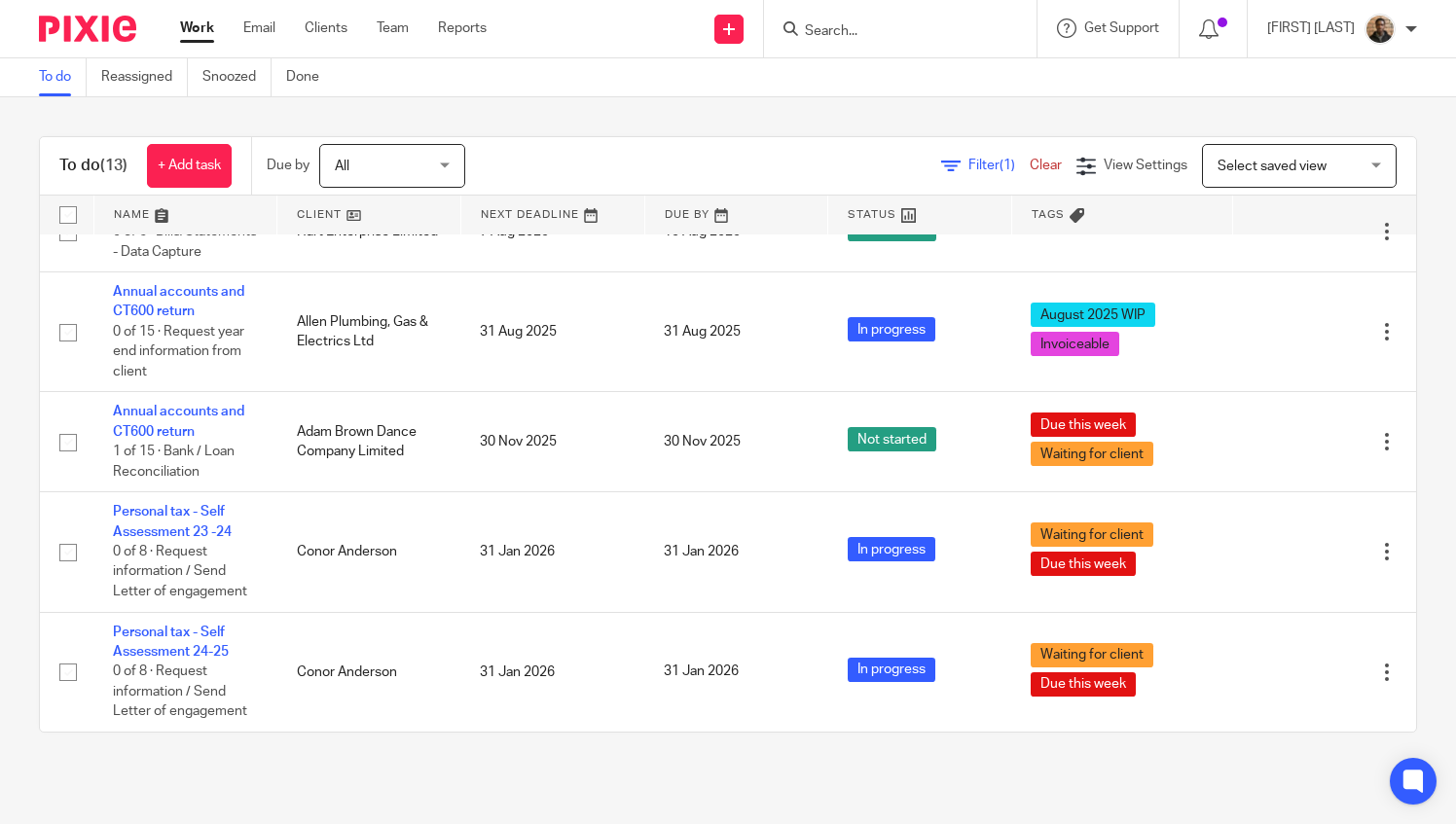 click at bounding box center [891, 32] 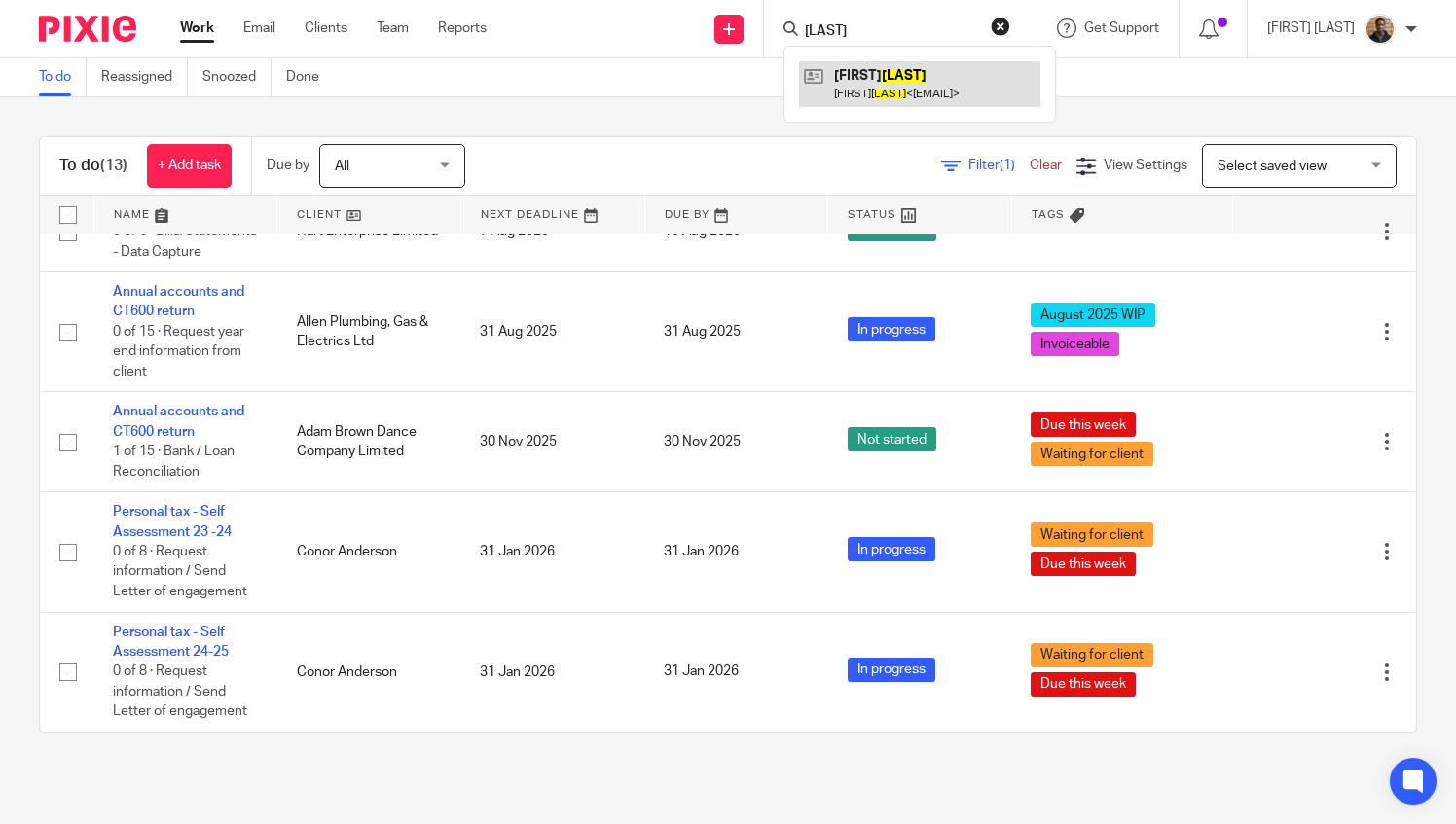 type on "kenwright" 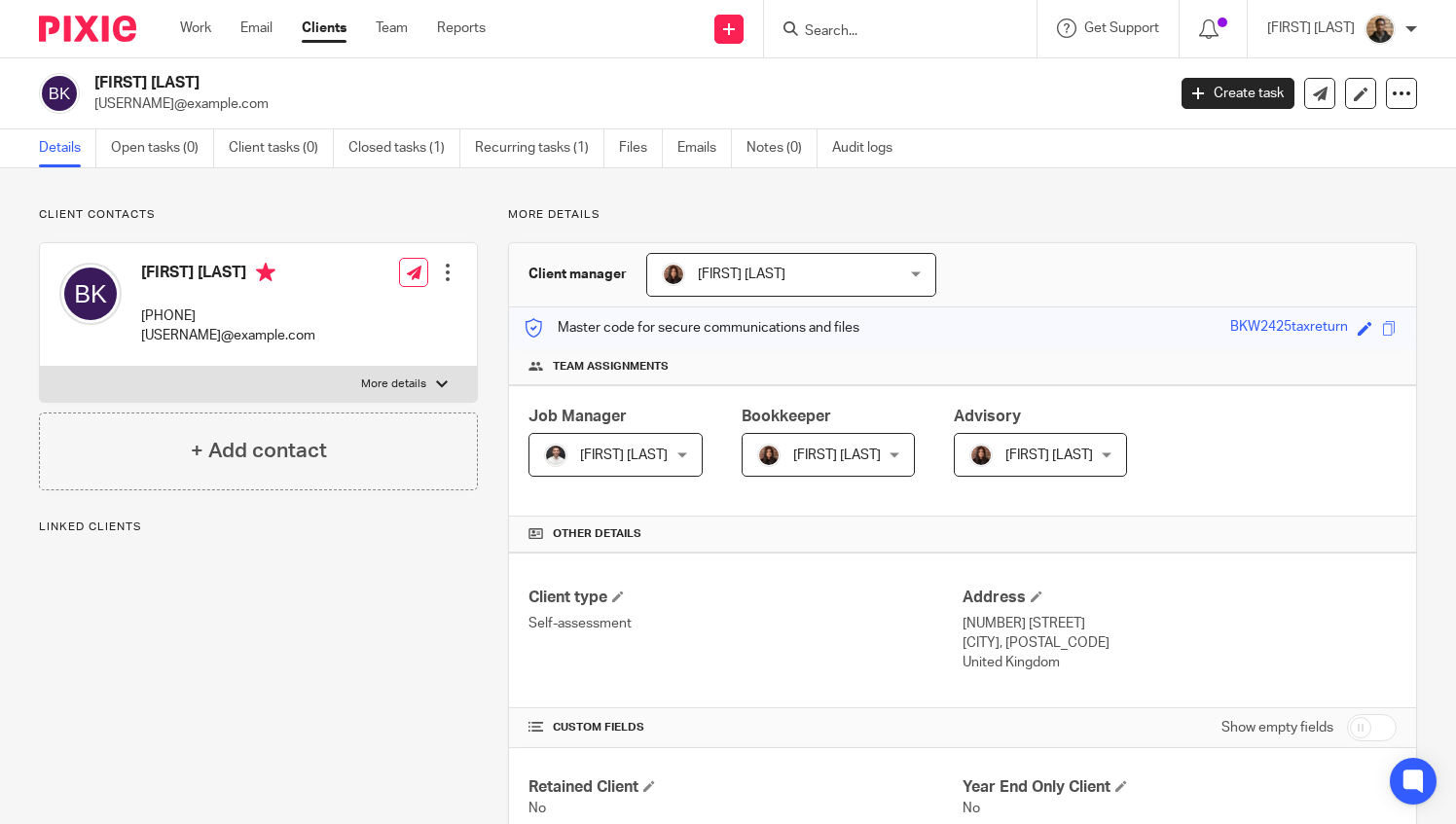 scroll, scrollTop: 0, scrollLeft: 0, axis: both 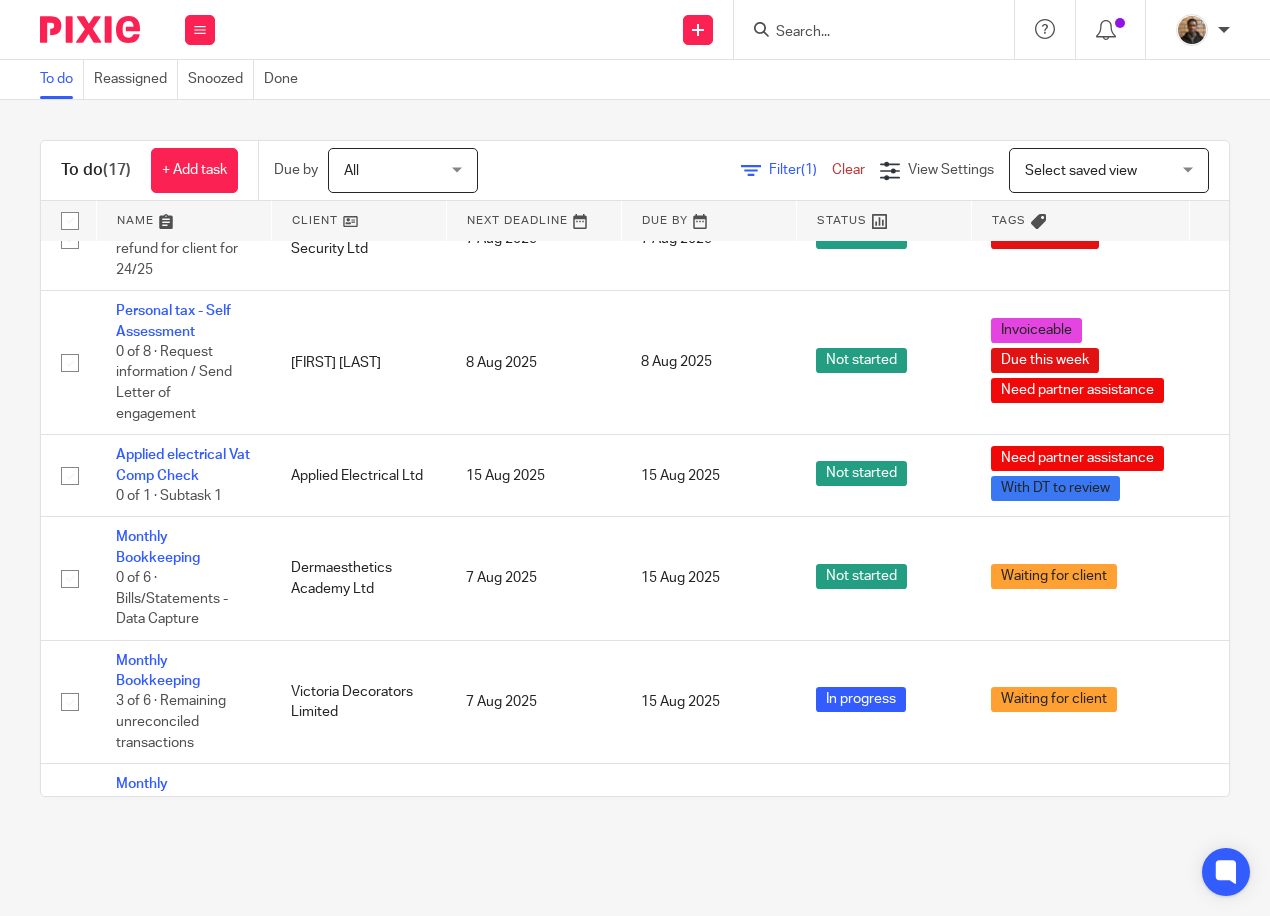 drag, startPoint x: 817, startPoint y: 34, endPoint x: 797, endPoint y: 17, distance: 26.24881 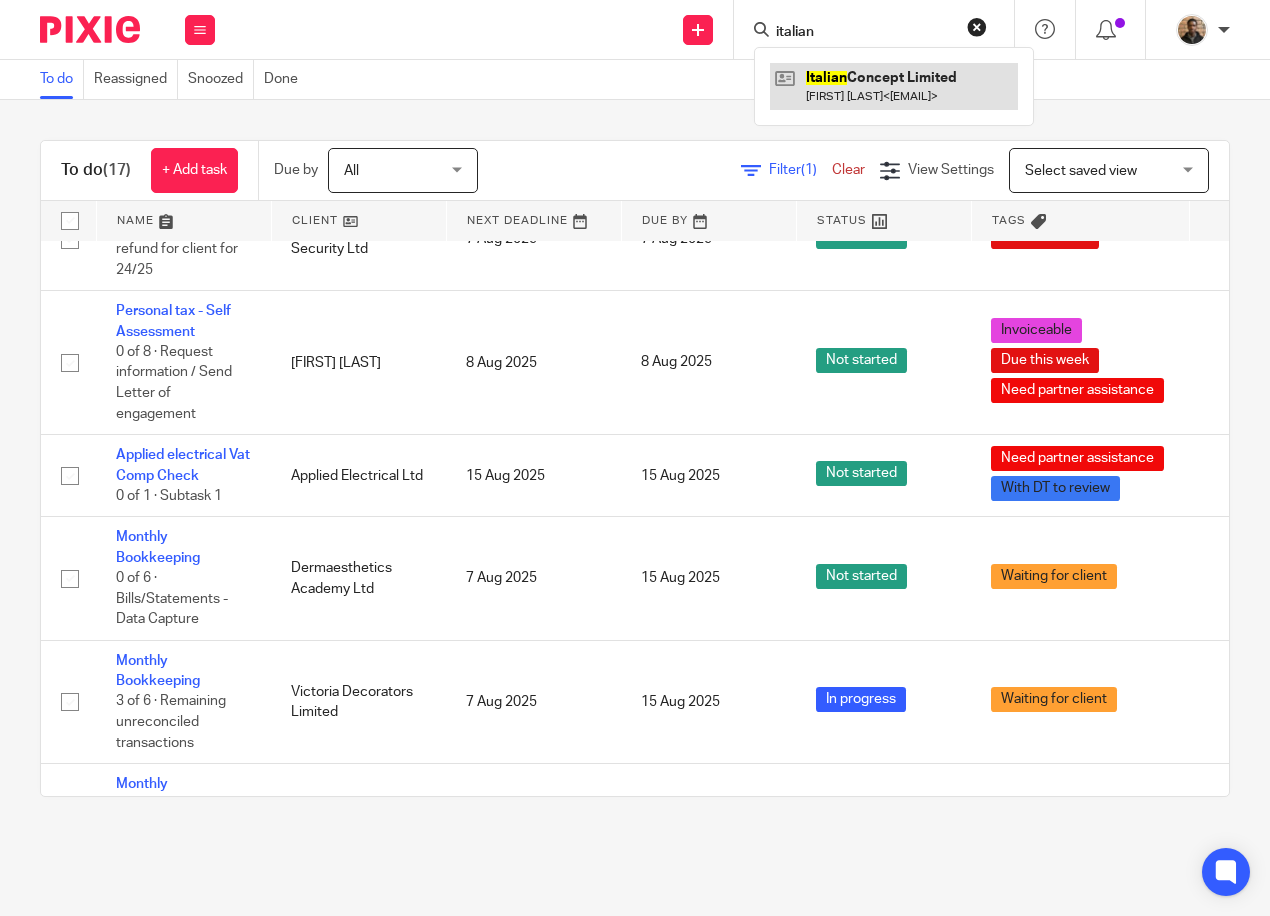 type on "italian" 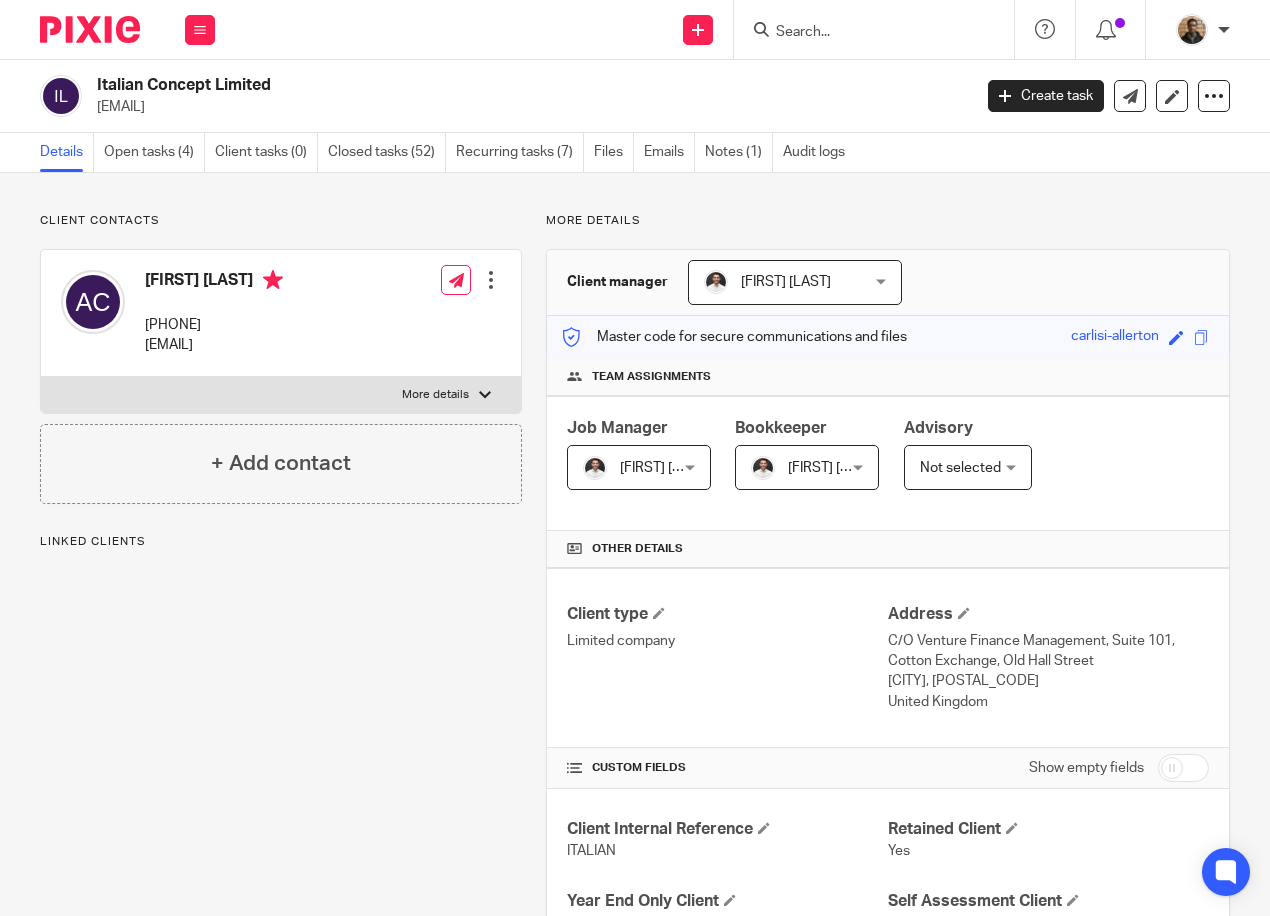 scroll, scrollTop: 0, scrollLeft: 0, axis: both 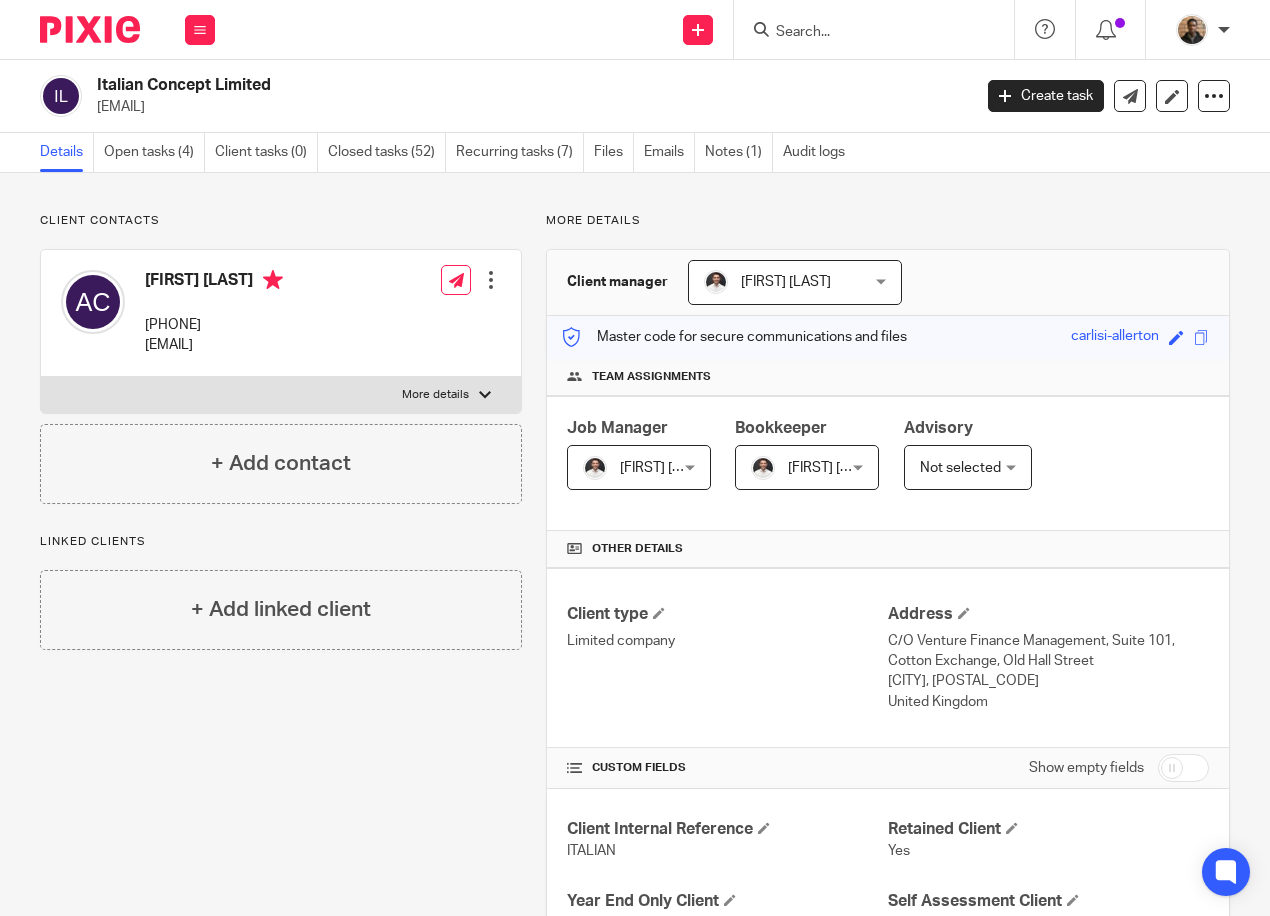 drag, startPoint x: 148, startPoint y: 346, endPoint x: 292, endPoint y: 357, distance: 144.41953 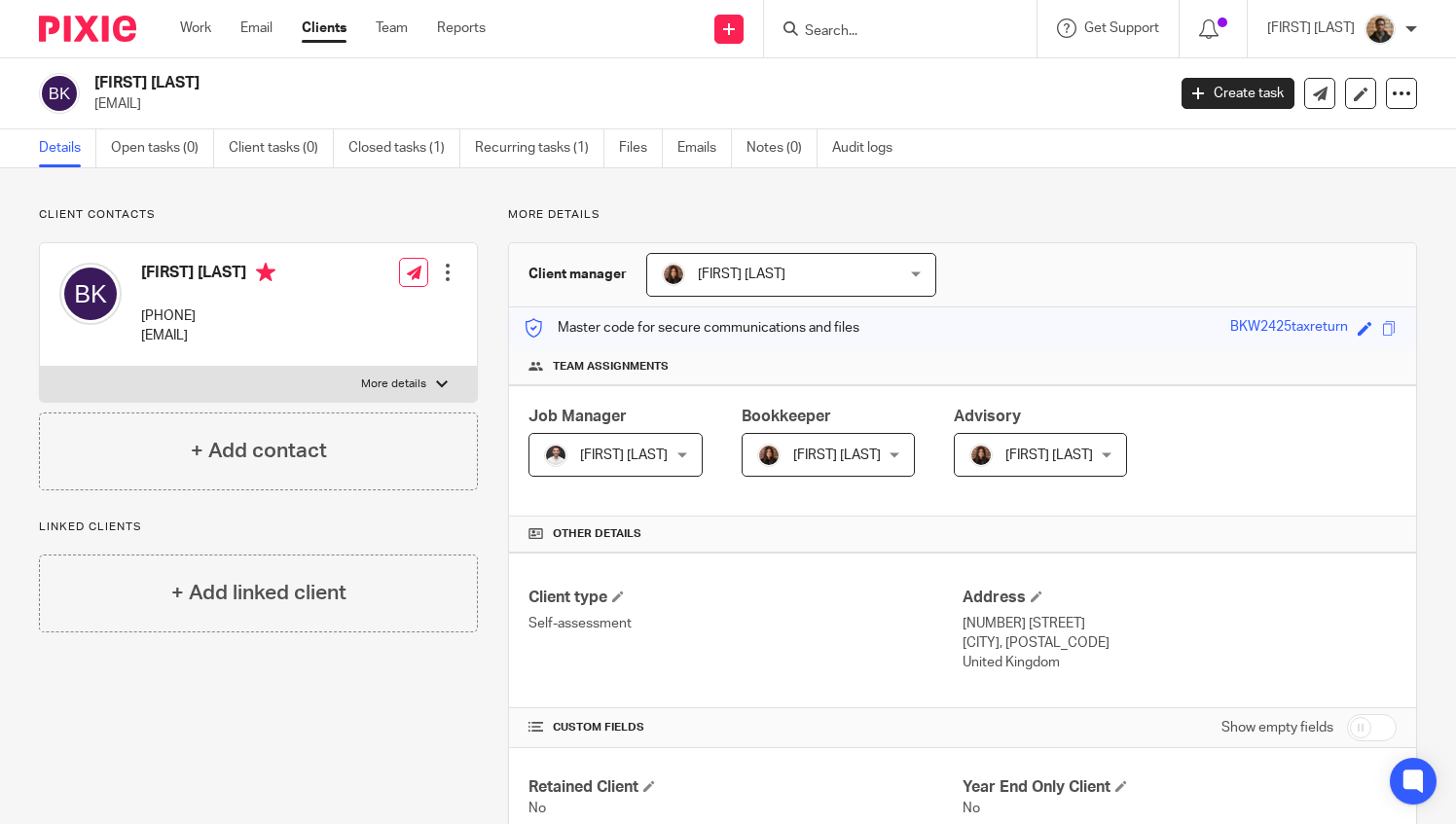 scroll, scrollTop: 0, scrollLeft: 0, axis: both 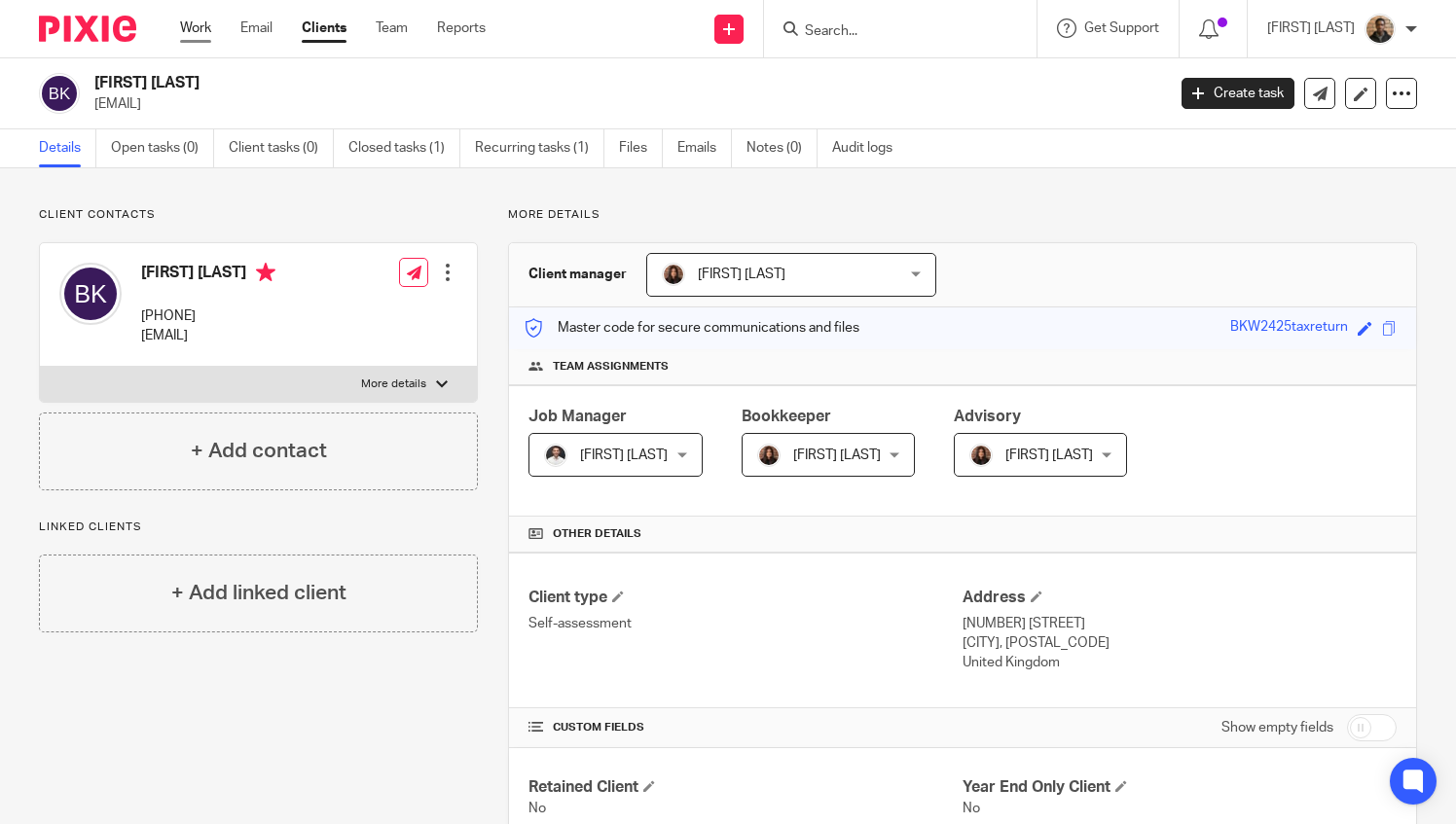 click on "Work" at bounding box center [196, 28] 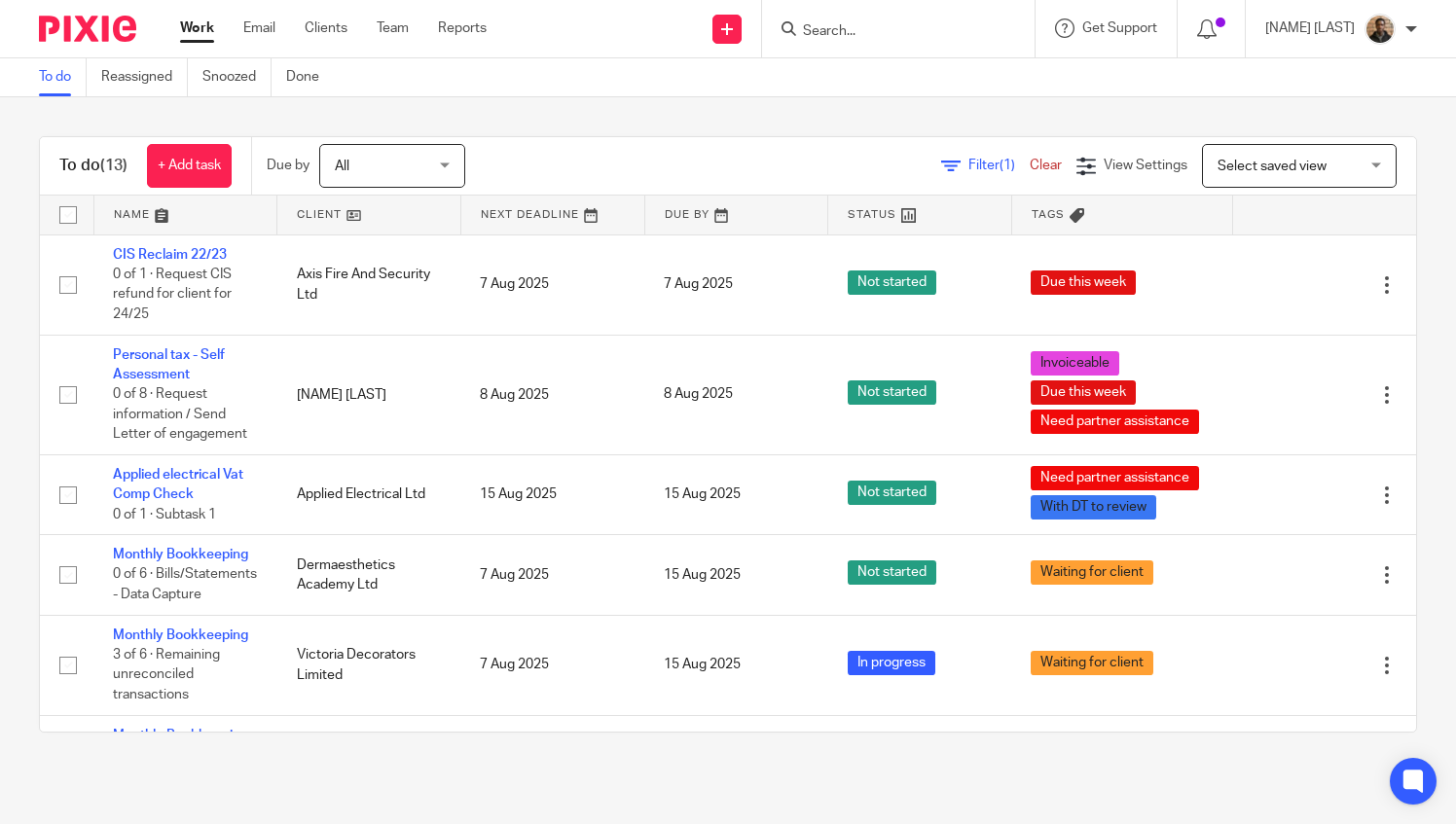 scroll, scrollTop: 0, scrollLeft: 0, axis: both 